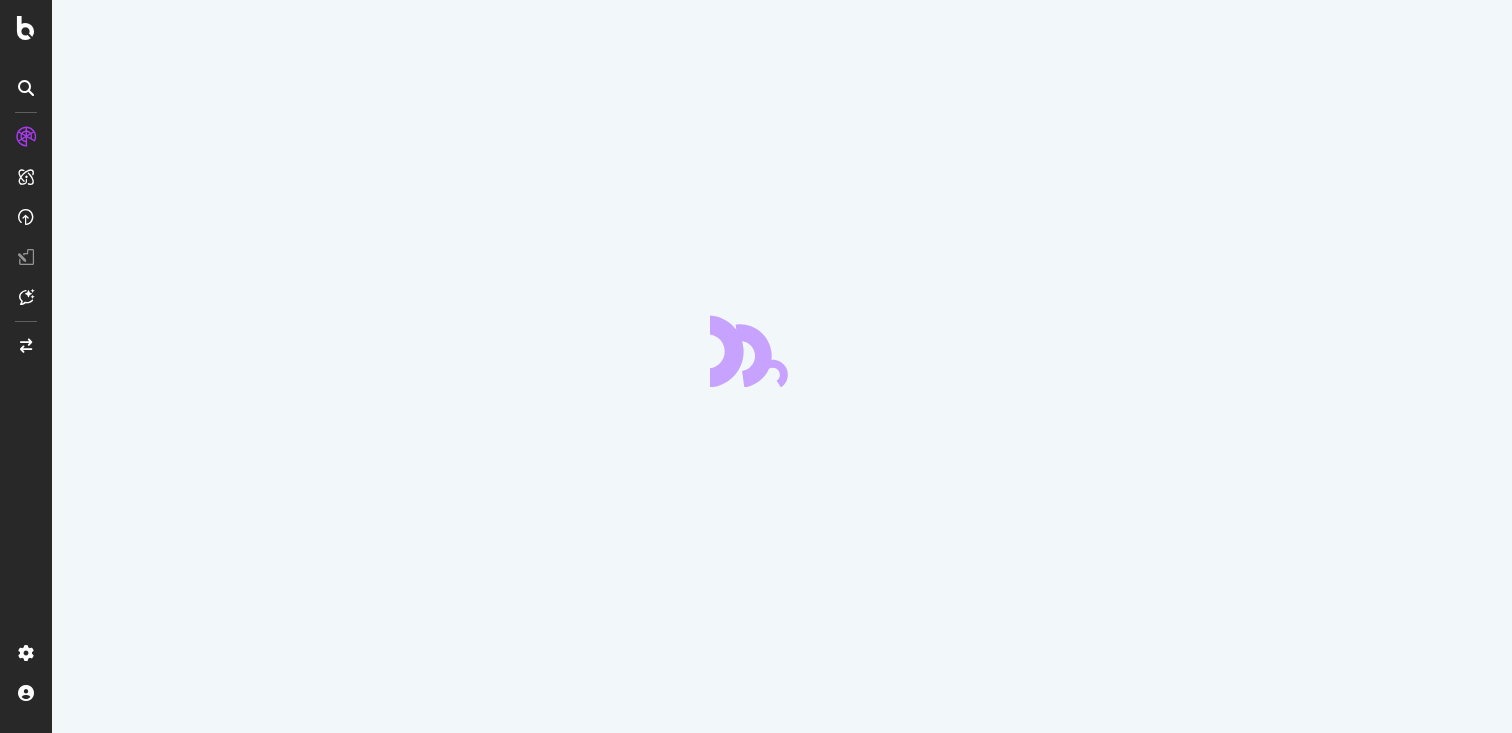 scroll, scrollTop: 0, scrollLeft: 0, axis: both 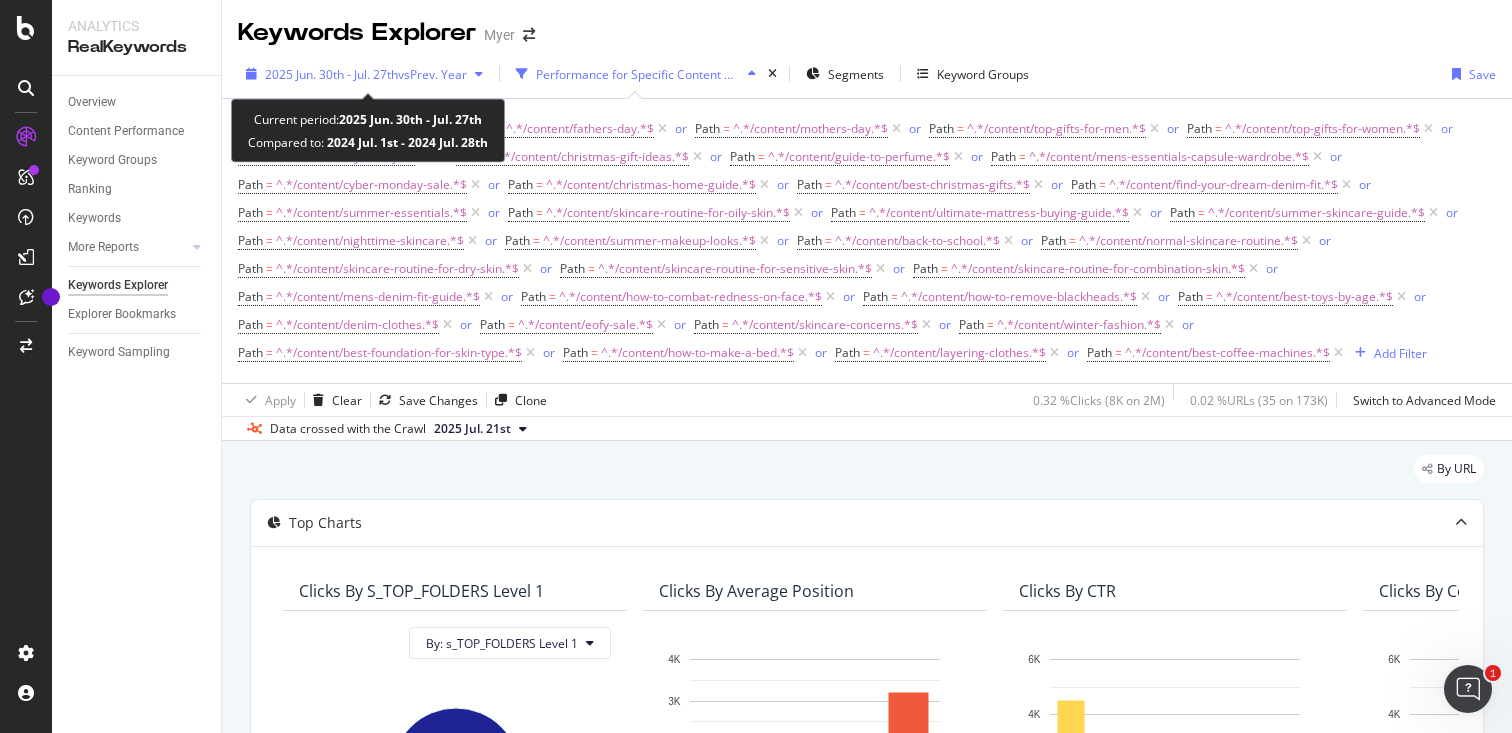 click on "vs  Prev. Year" at bounding box center [432, 74] 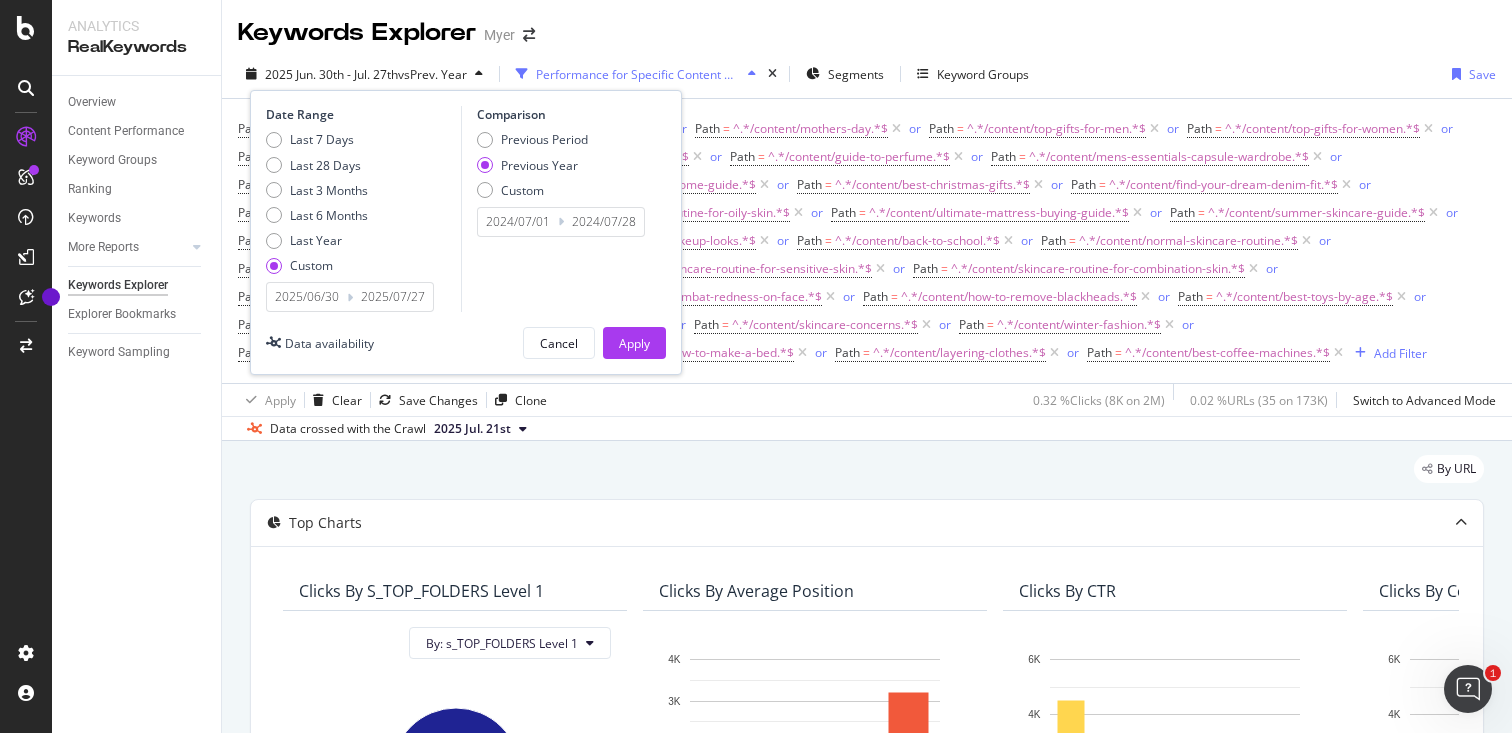 click on "2025/06/30" at bounding box center [307, 297] 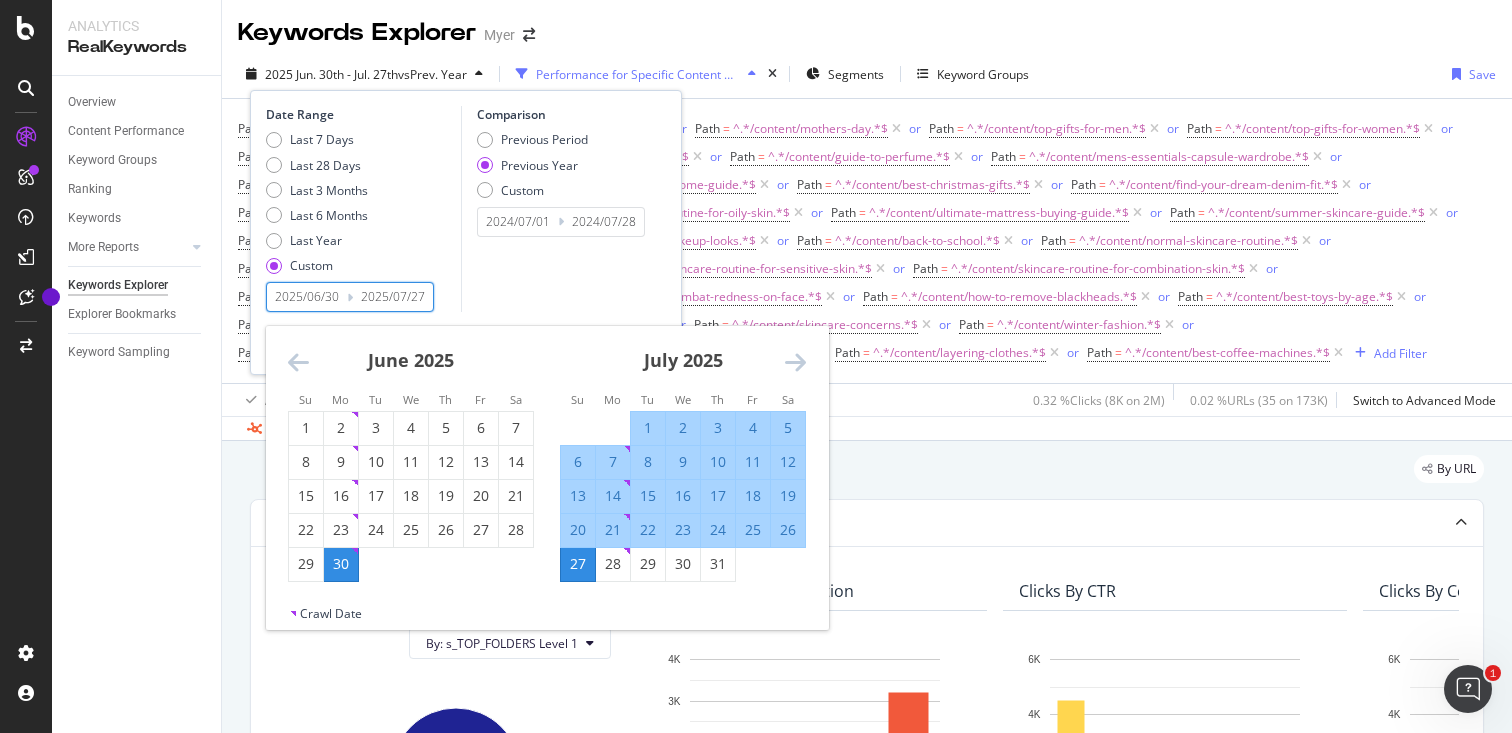 click at bounding box center (298, 362) 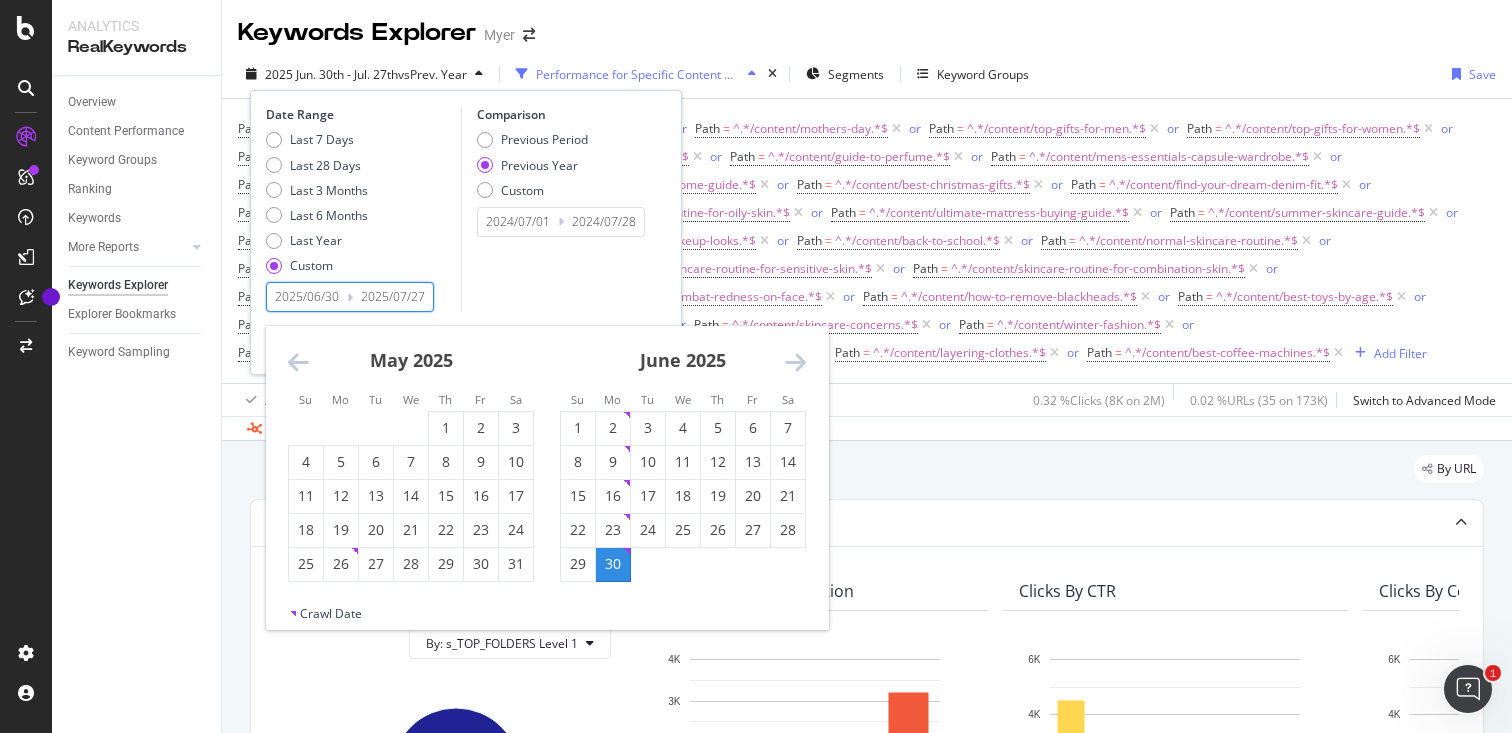 click at bounding box center [298, 362] 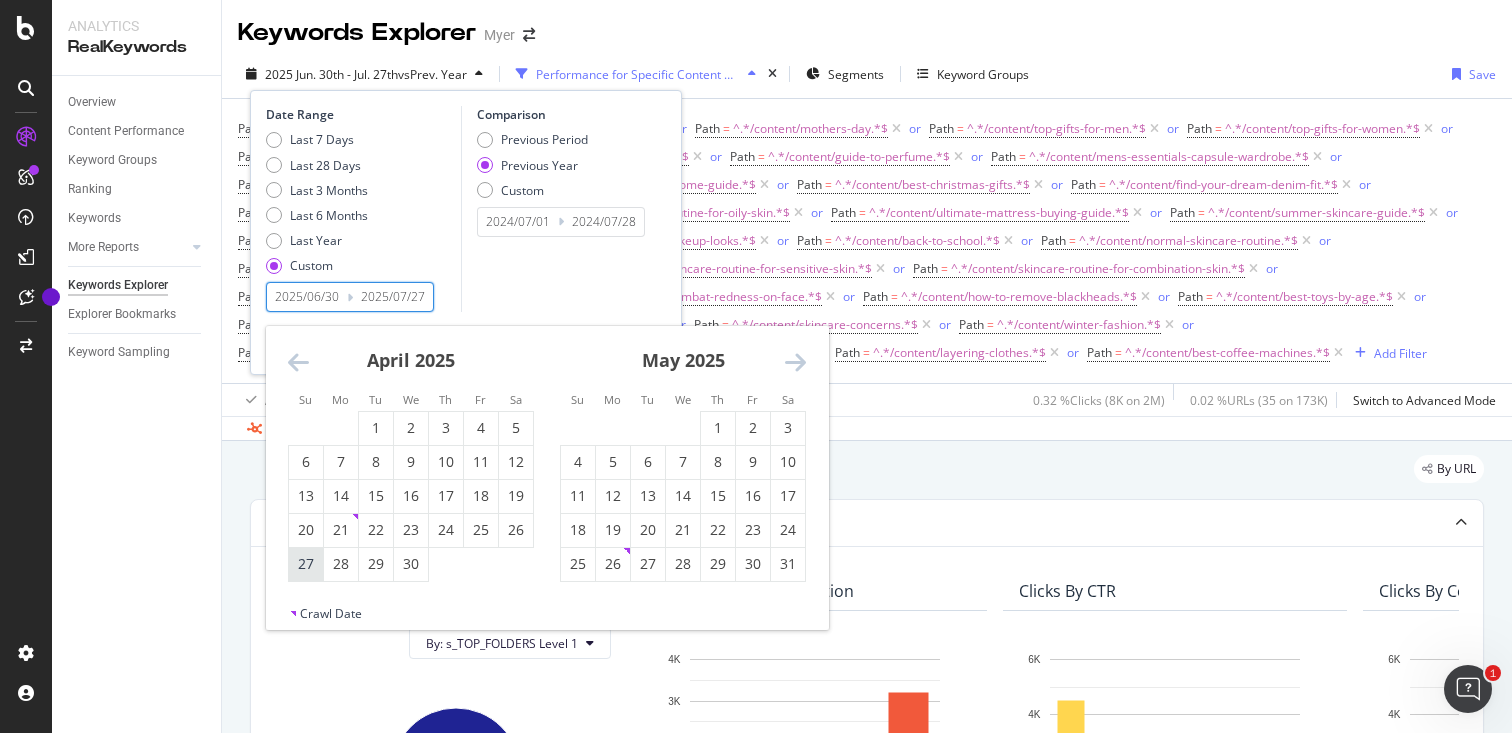 click on "27" at bounding box center [306, 564] 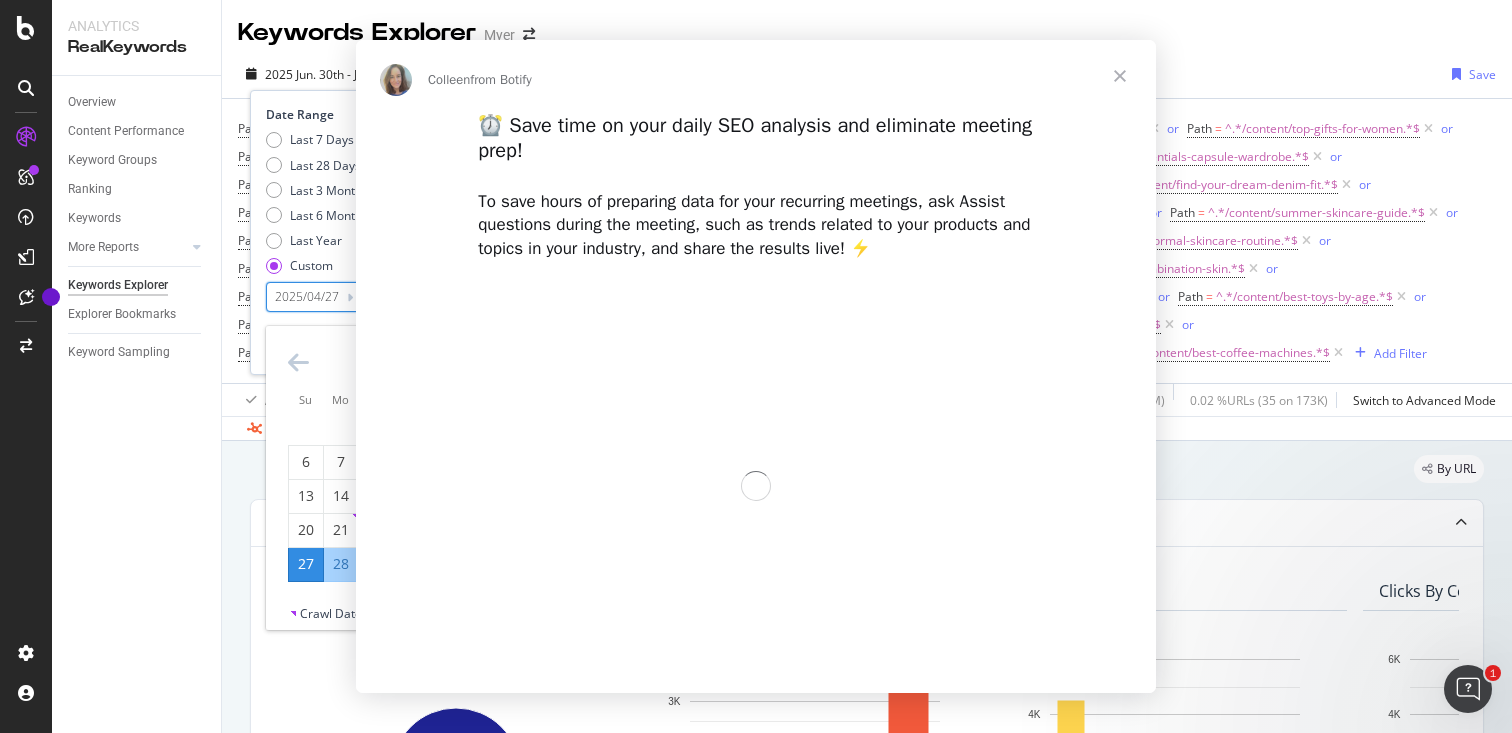 scroll, scrollTop: 0, scrollLeft: 0, axis: both 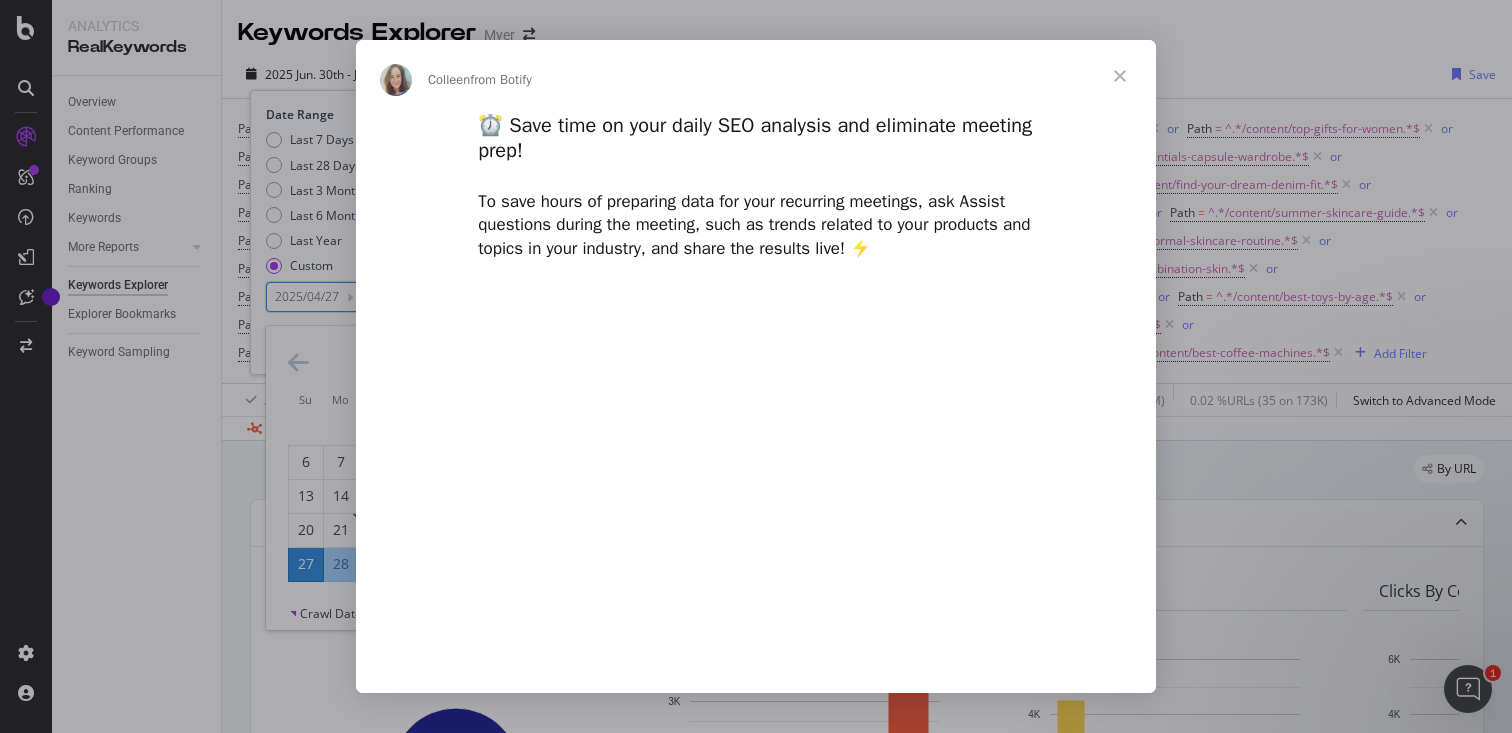 type on "21568" 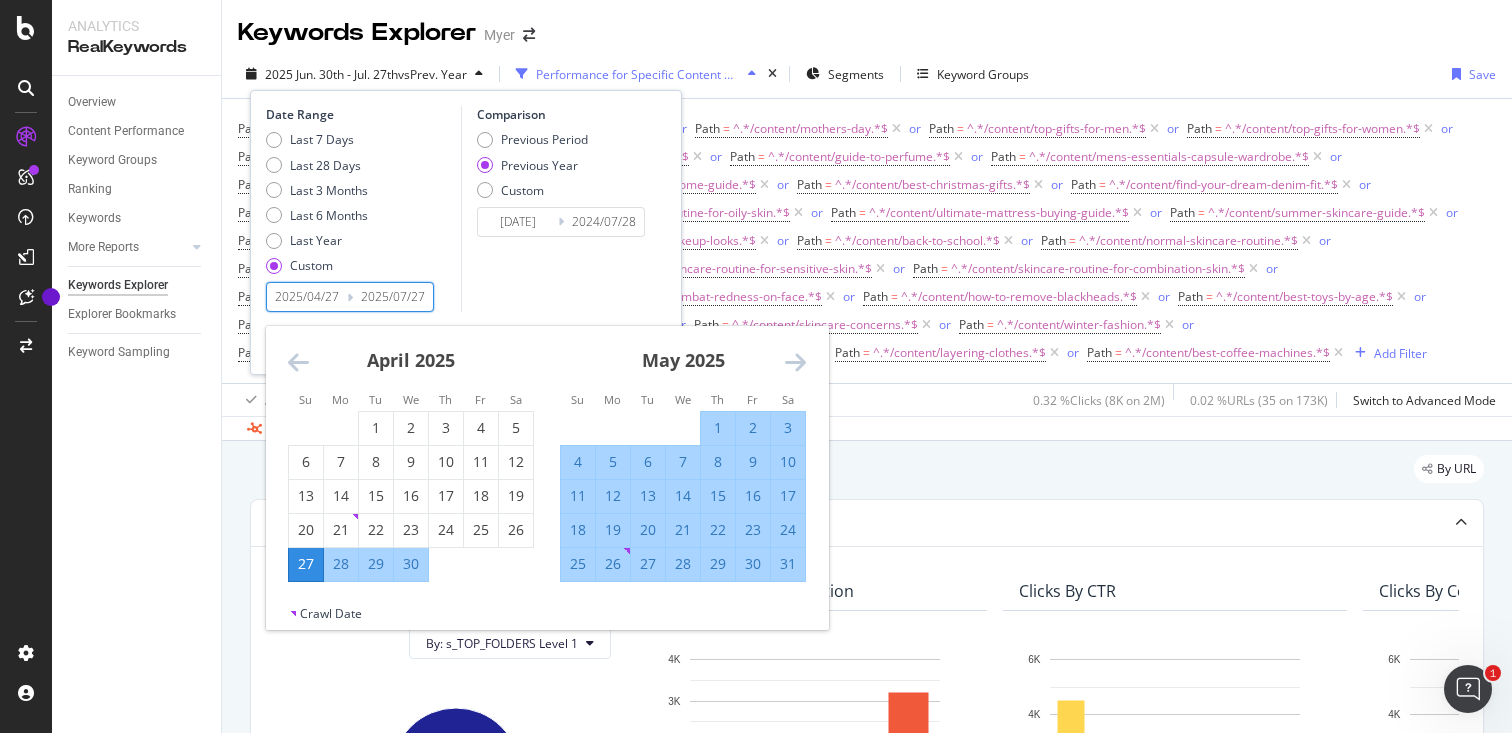 click on "2025/07/27" at bounding box center [393, 297] 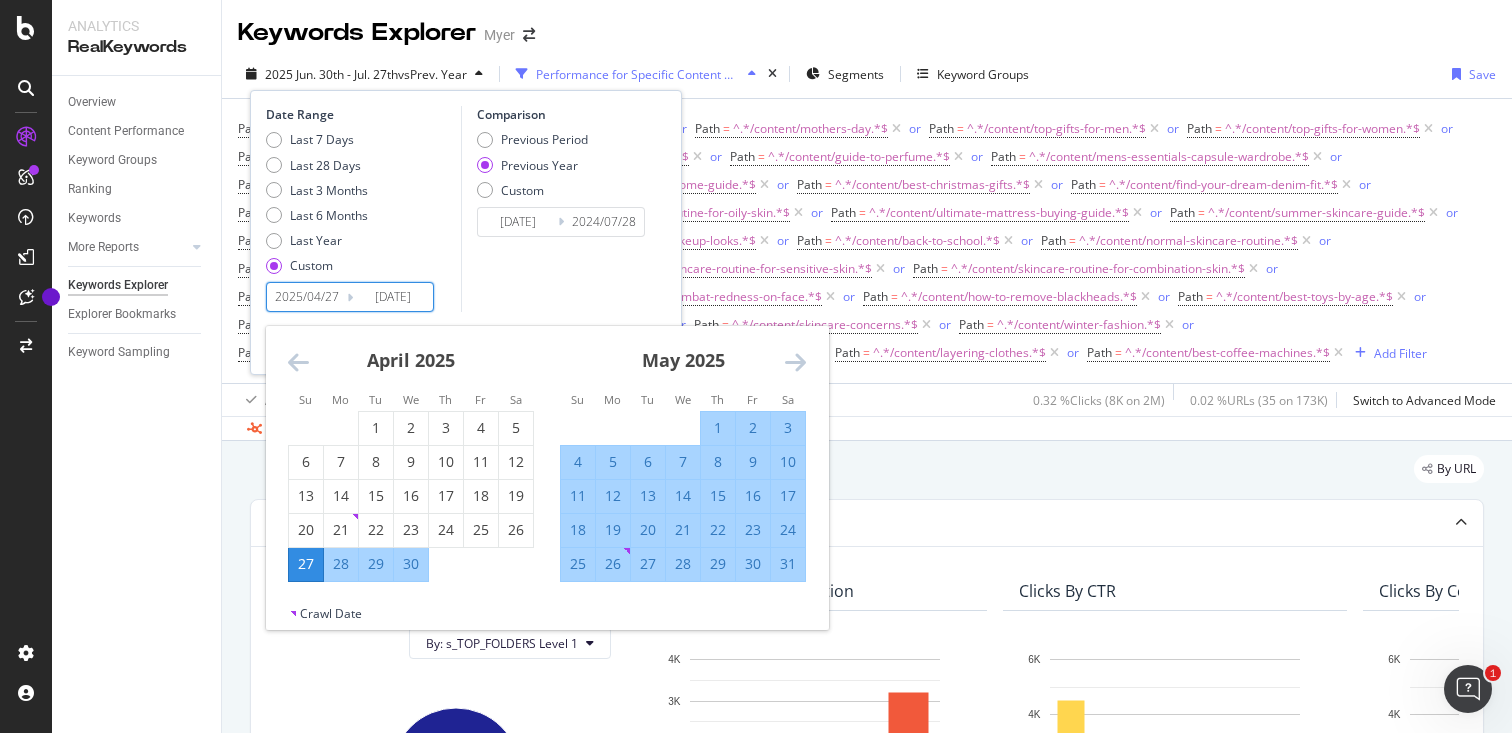 type on "2025/07/27" 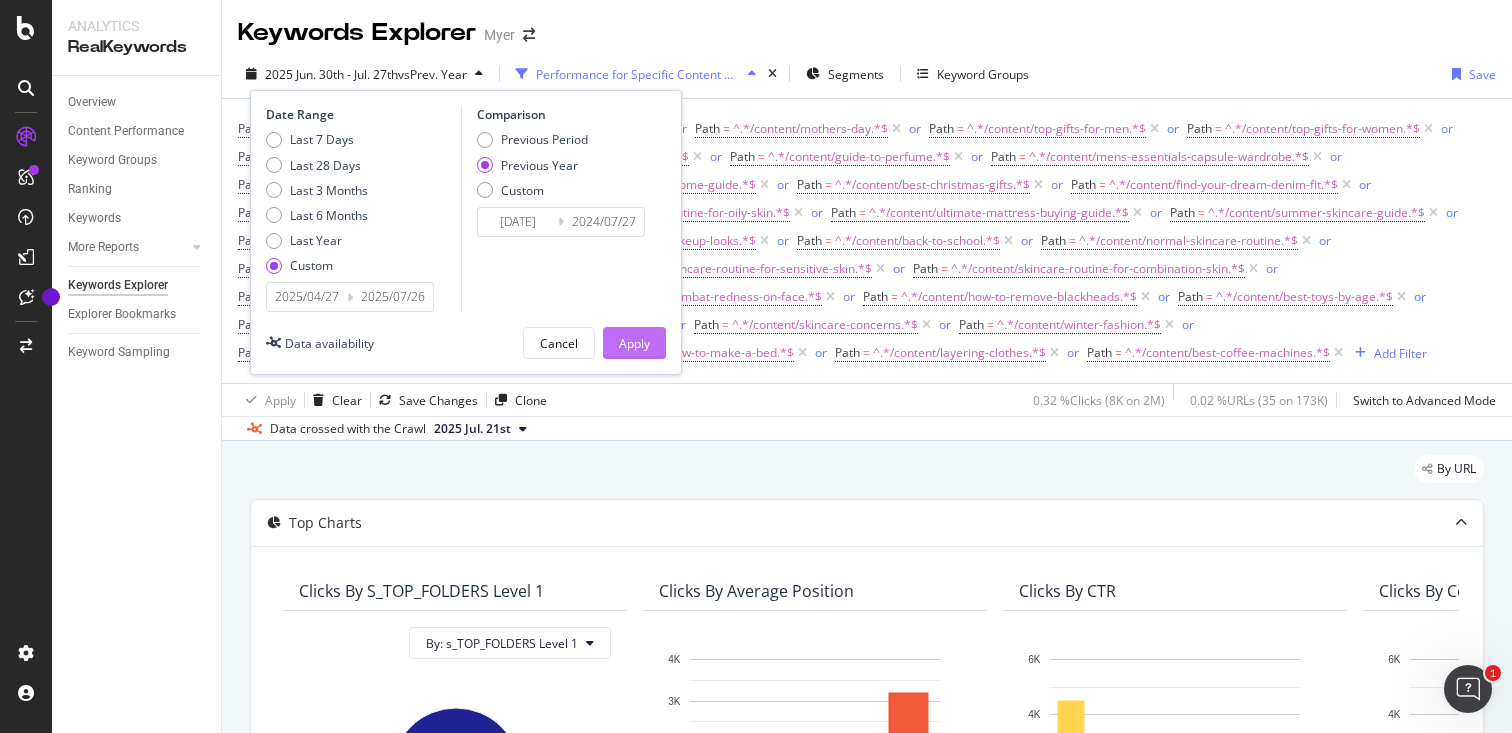 type on "2025/07/26" 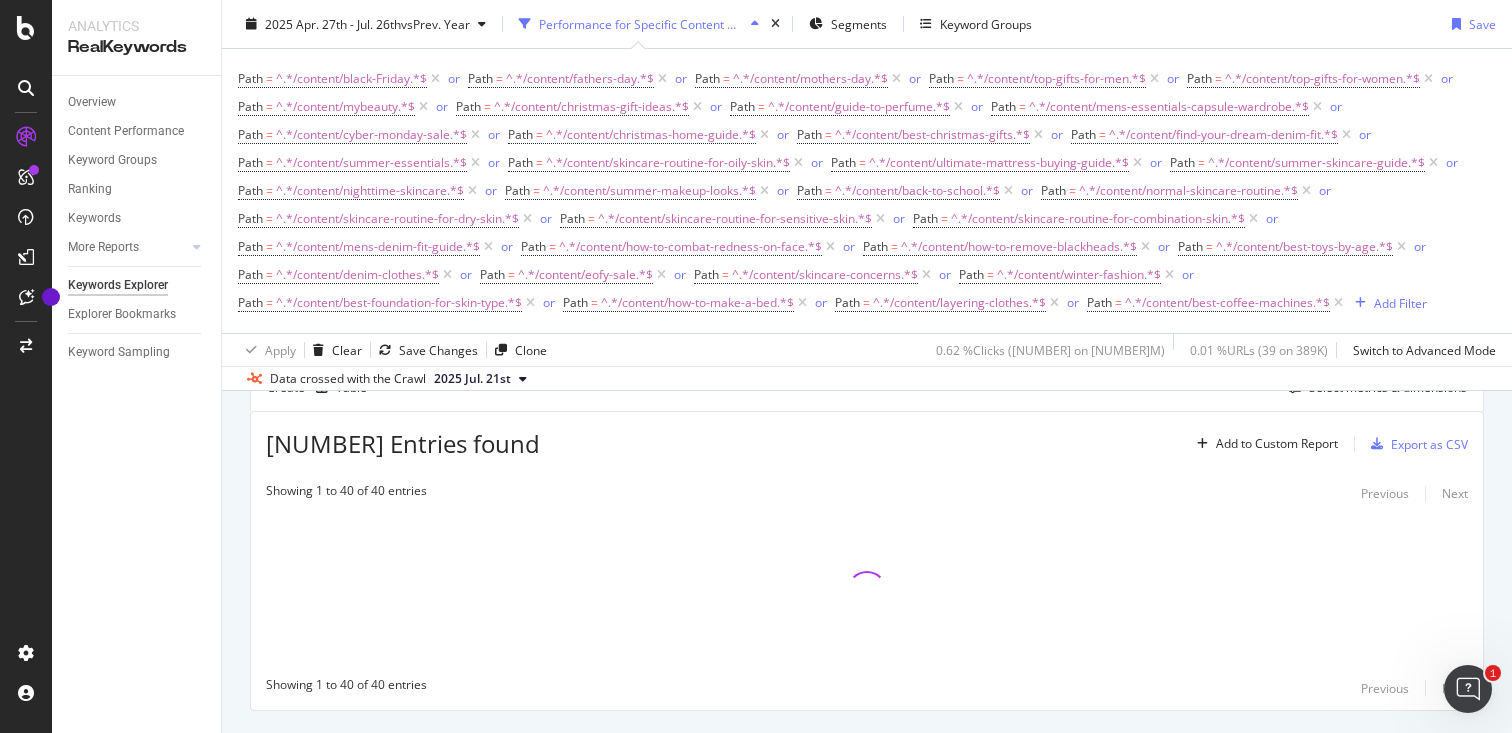 scroll, scrollTop: 612, scrollLeft: 0, axis: vertical 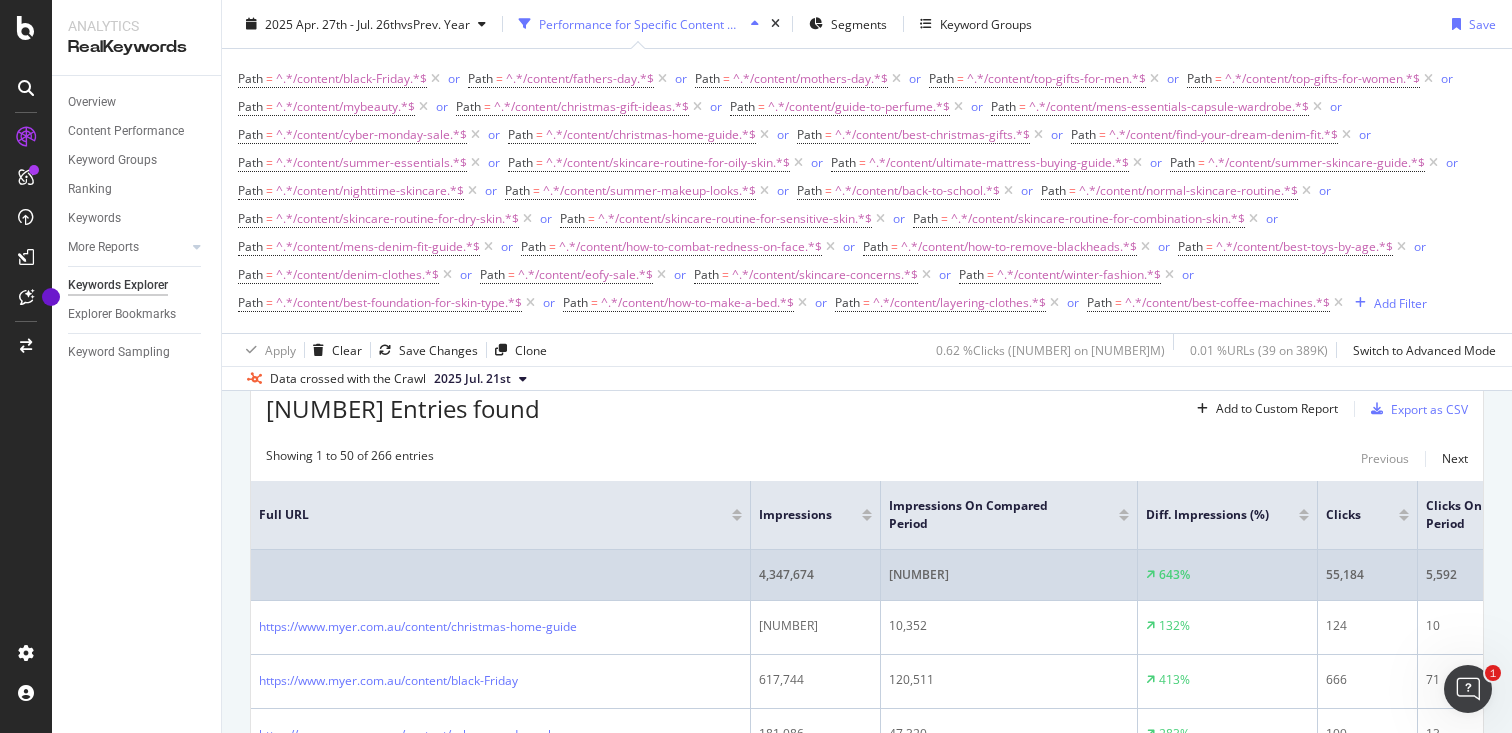click on "4,347,674" at bounding box center (815, 575) 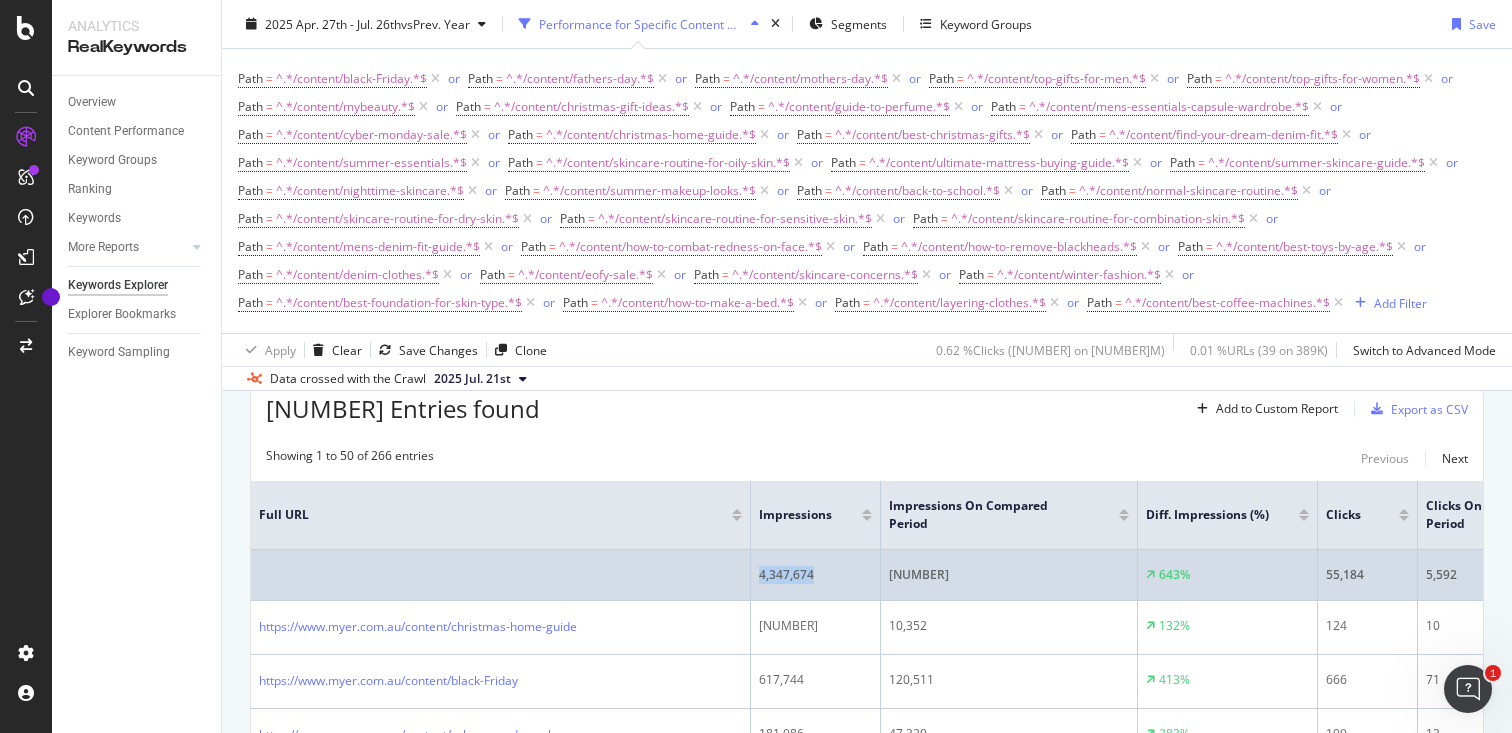 click on "4,347,674" at bounding box center [815, 575] 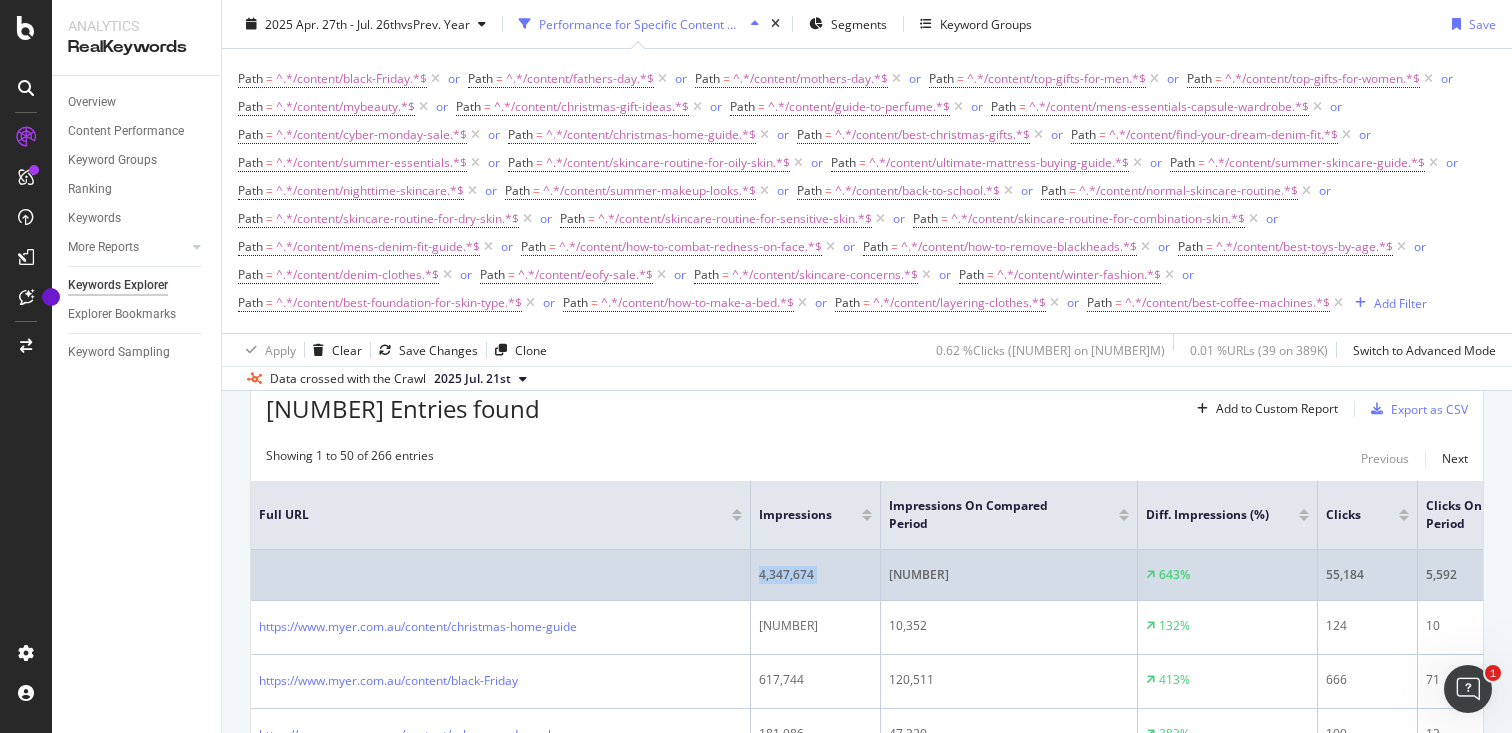 click on "4,347,674" at bounding box center (815, 575) 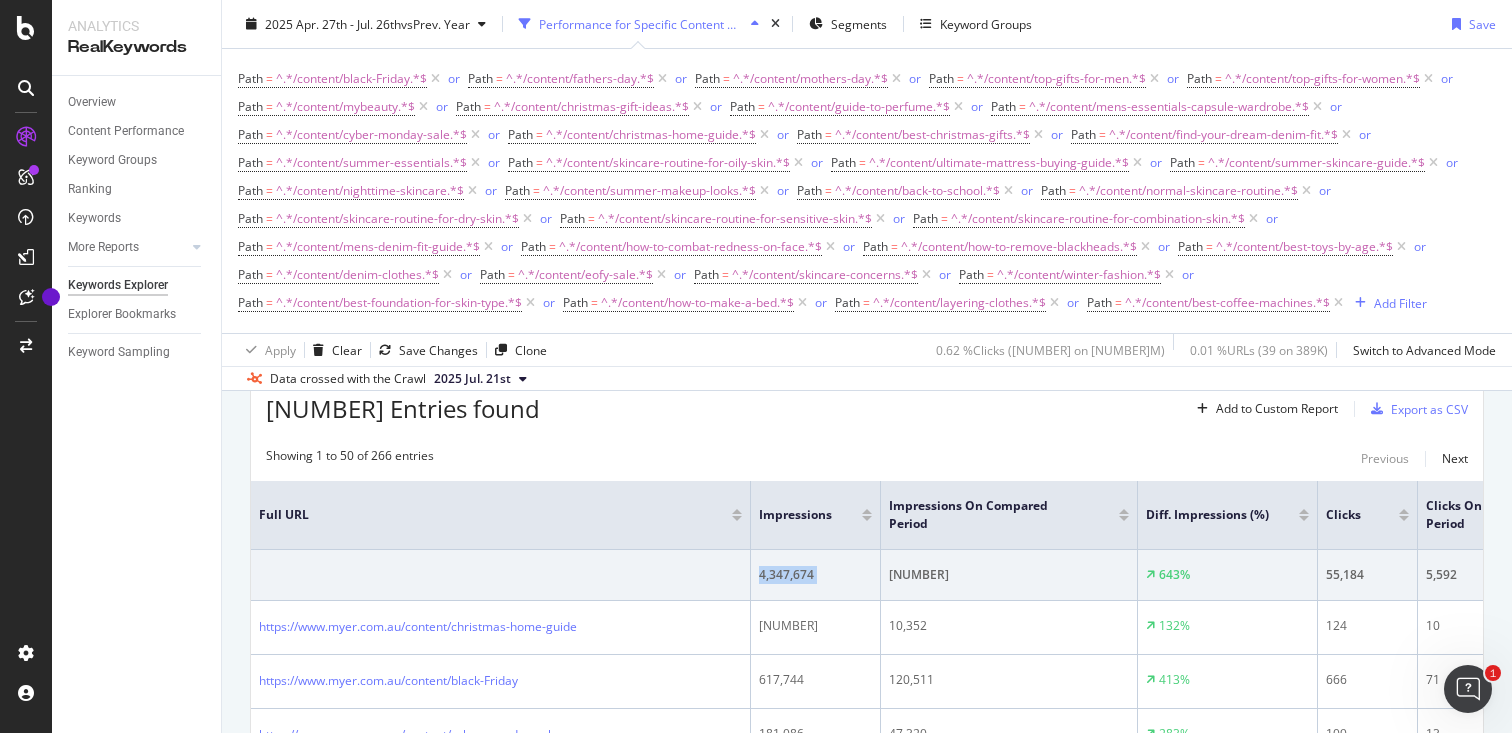 copy on "4,347,674" 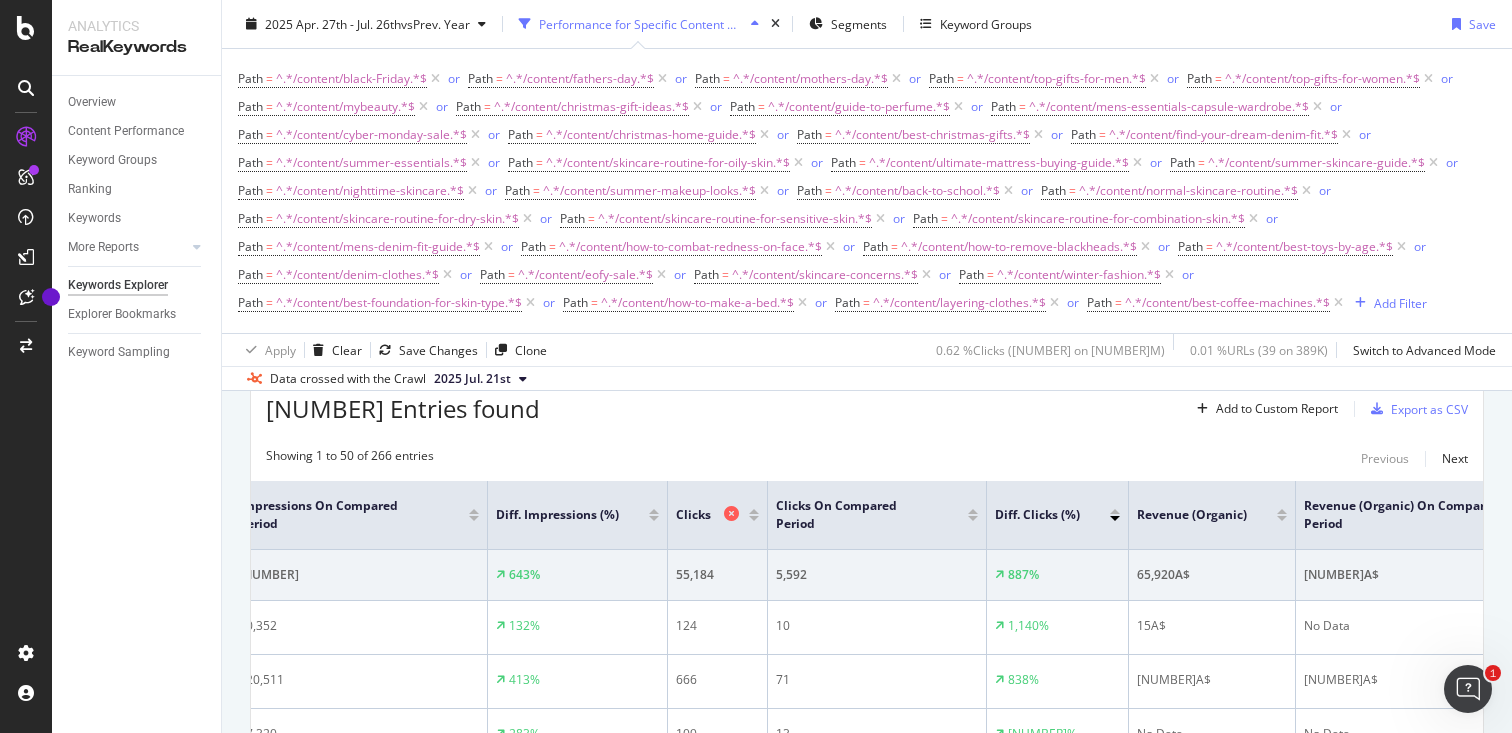 scroll, scrollTop: 0, scrollLeft: 672, axis: horizontal 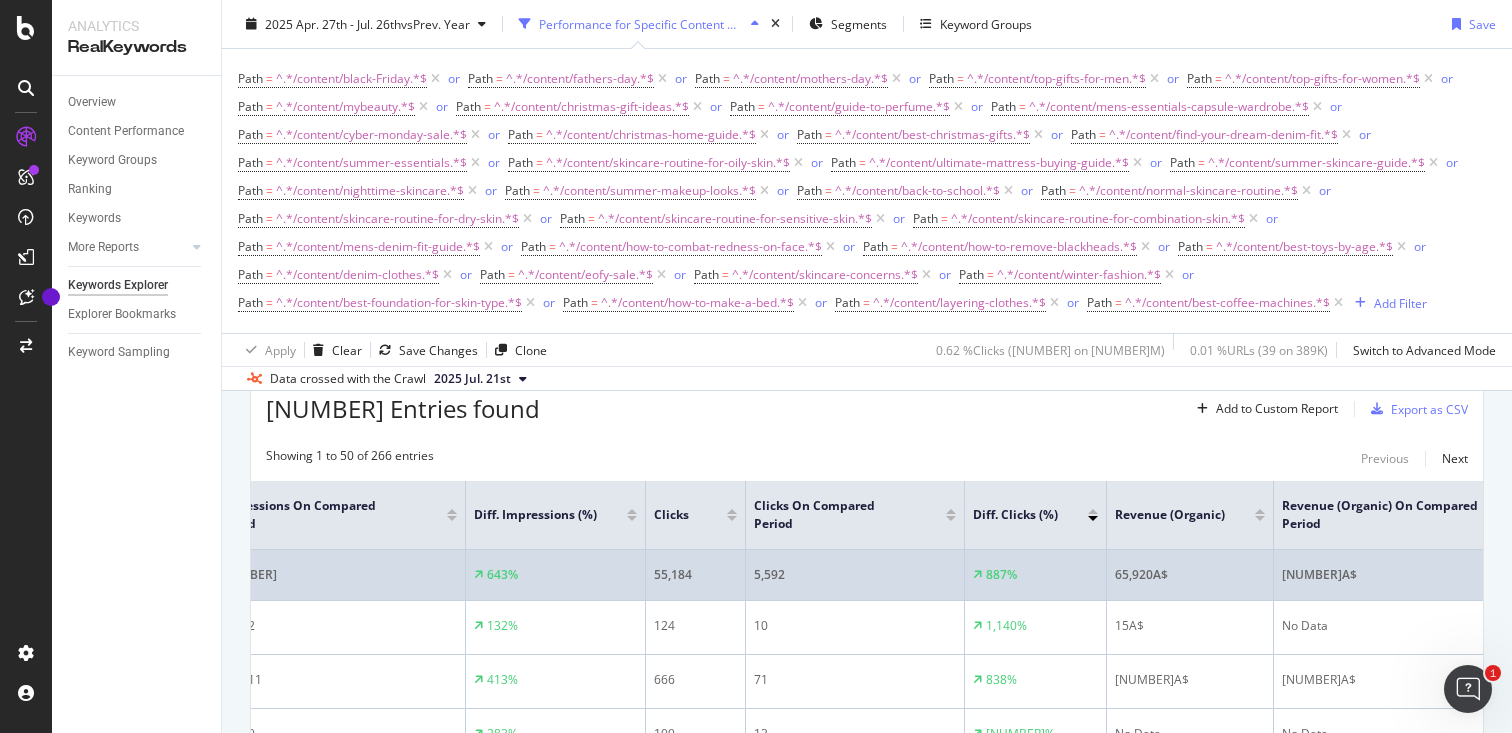 click on "55,184" at bounding box center (695, 575) 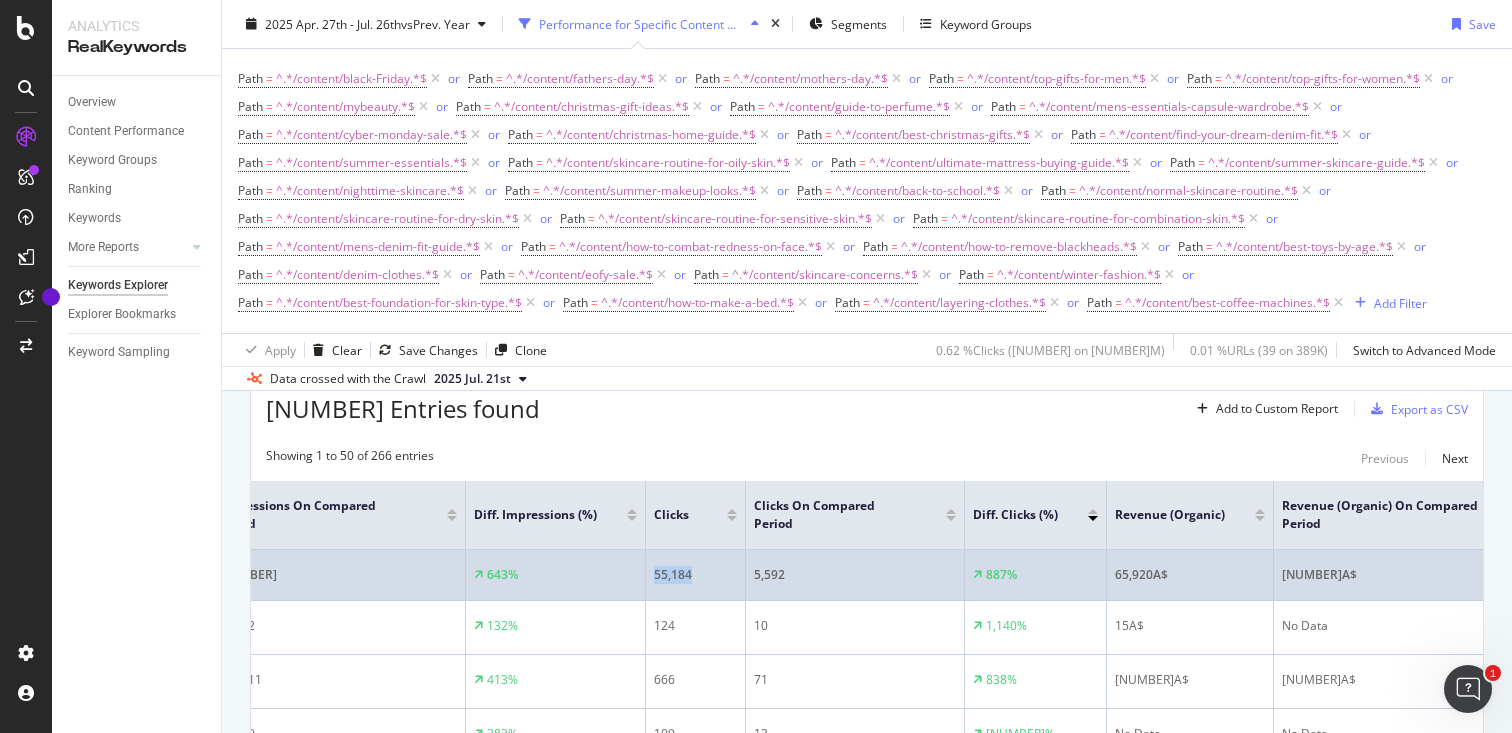 click on "55,184" at bounding box center (695, 575) 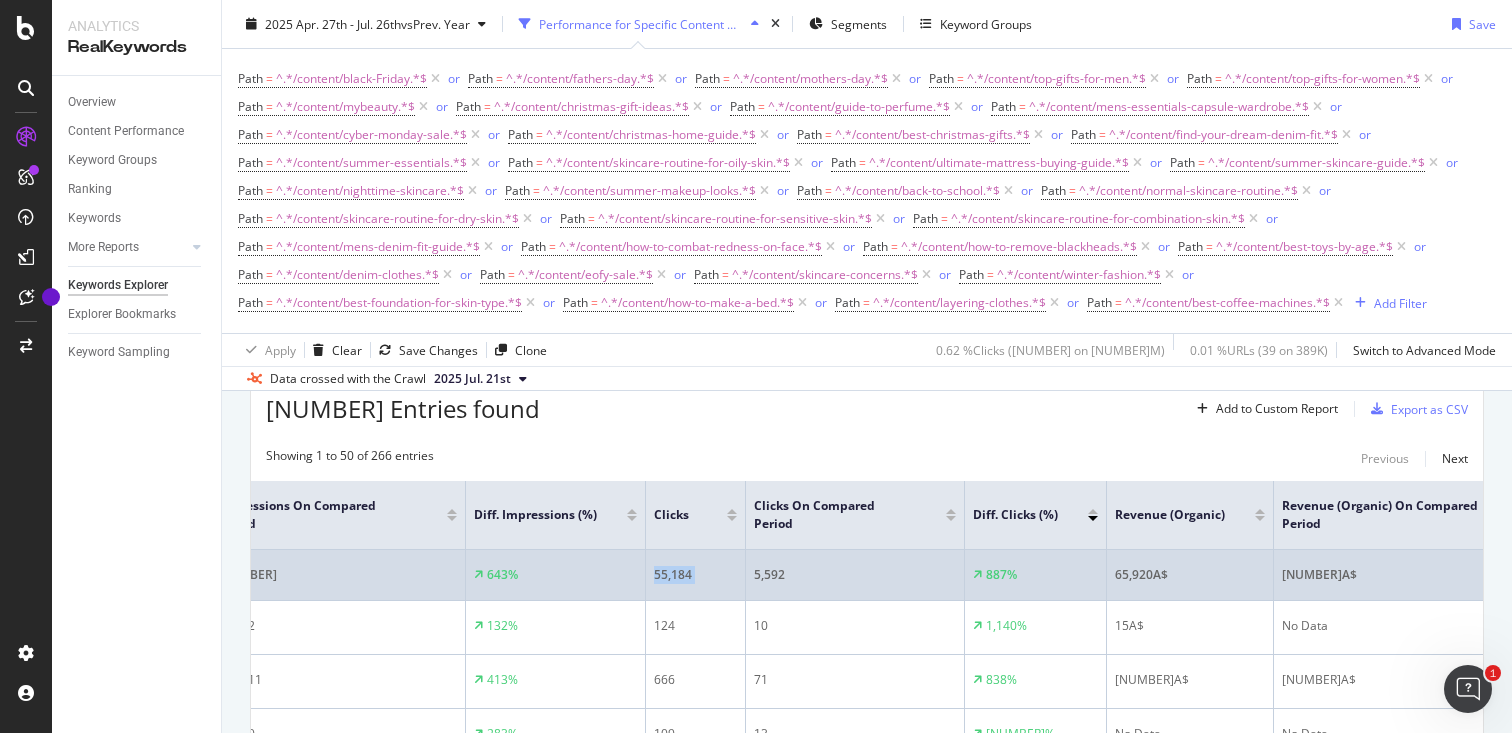 click on "55,184" at bounding box center (695, 575) 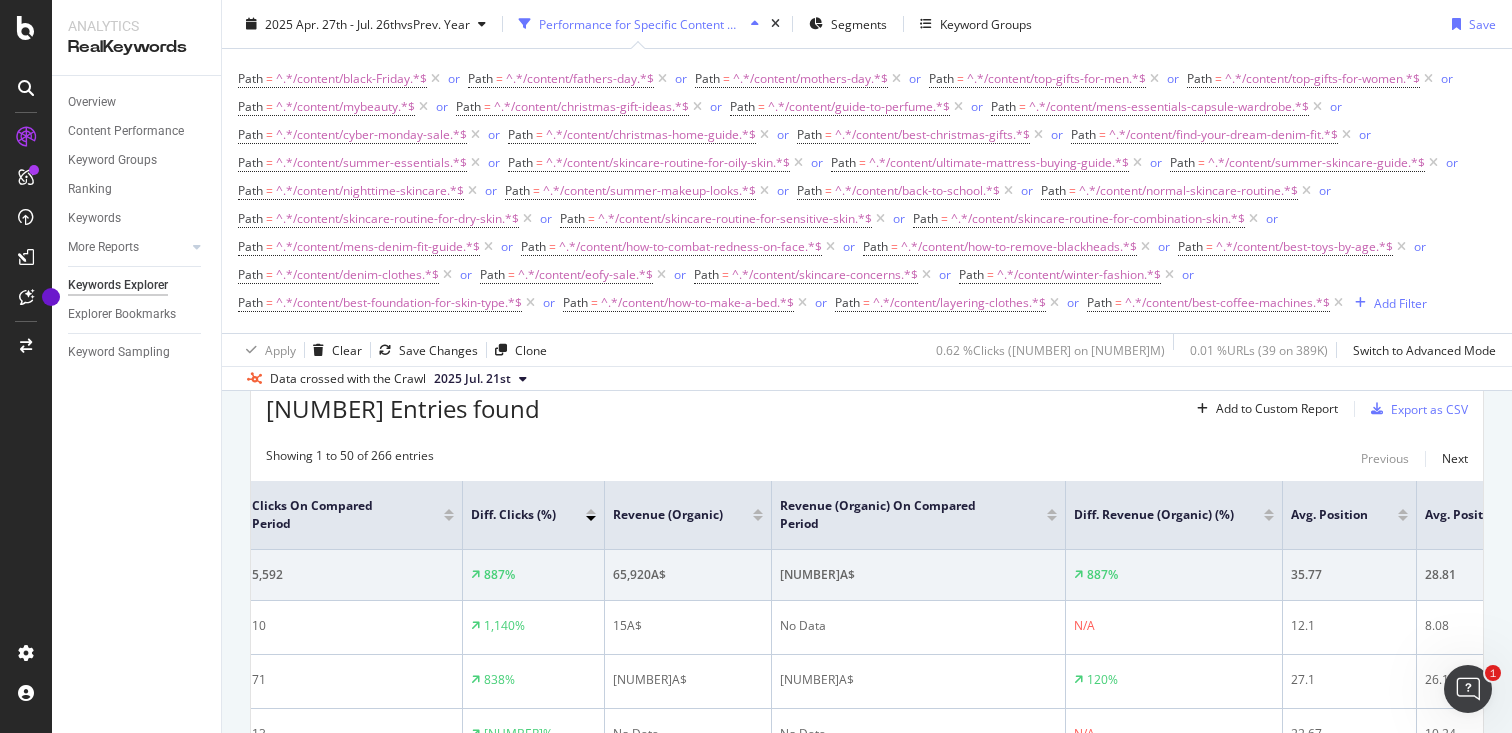 scroll, scrollTop: 0, scrollLeft: 1245, axis: horizontal 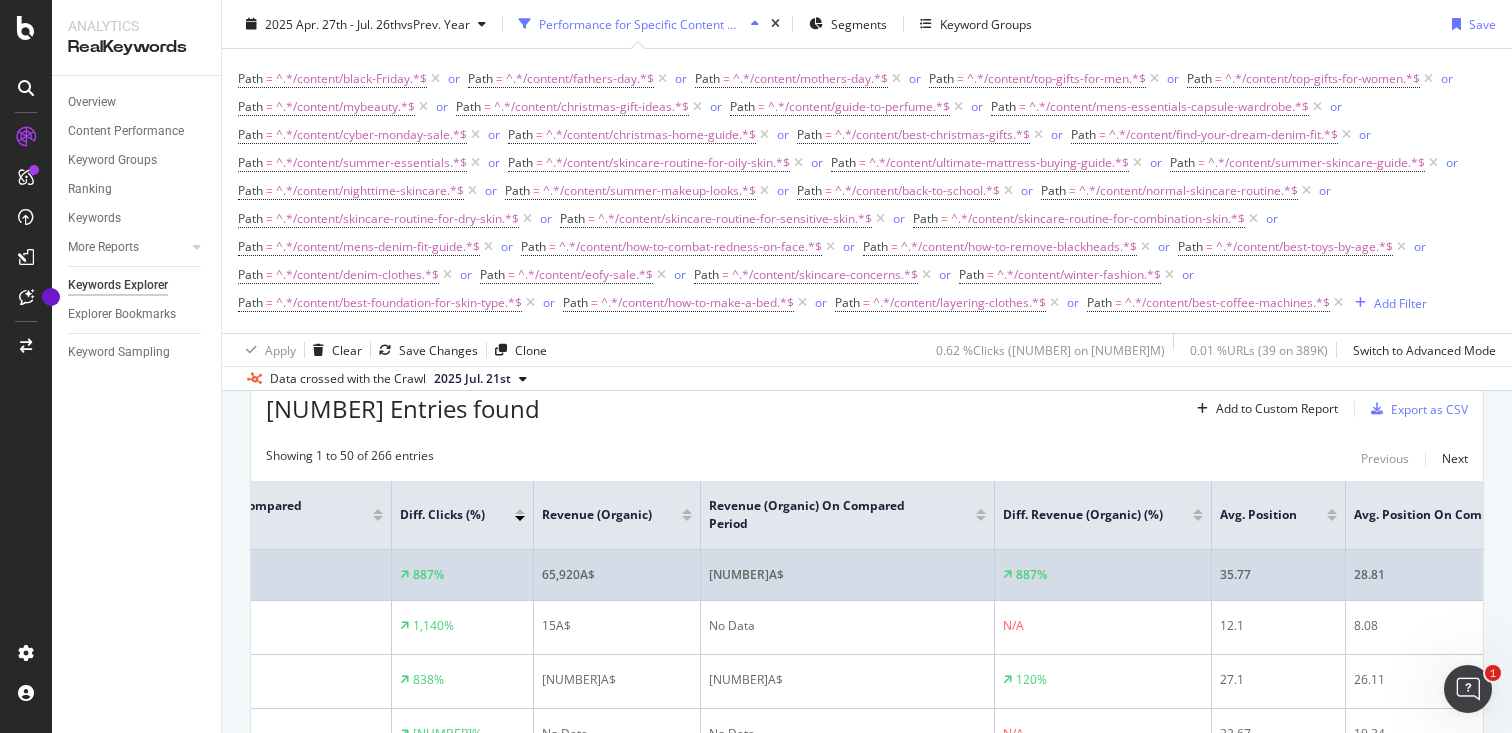click on "65,920A$" at bounding box center (617, 575) 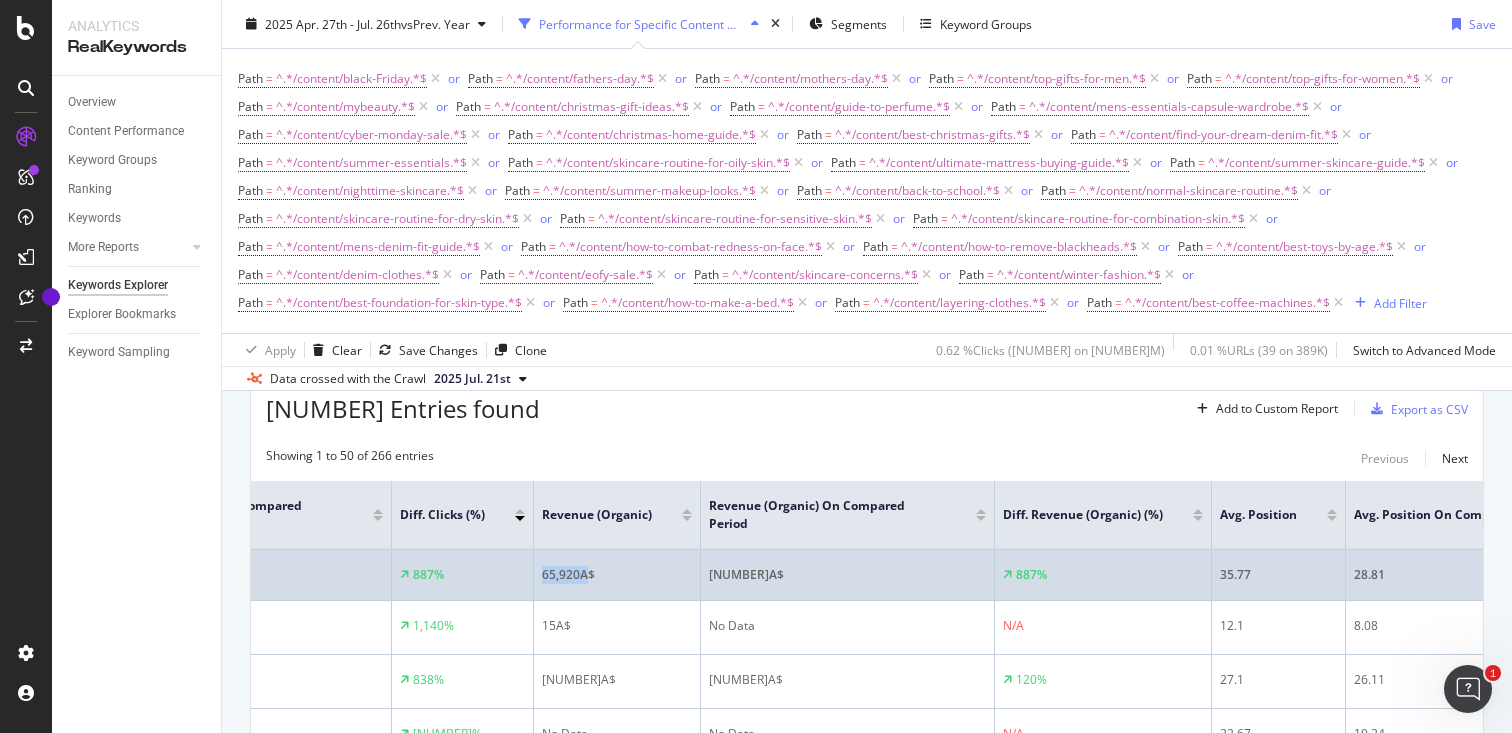 click on "65,920A$" at bounding box center [617, 575] 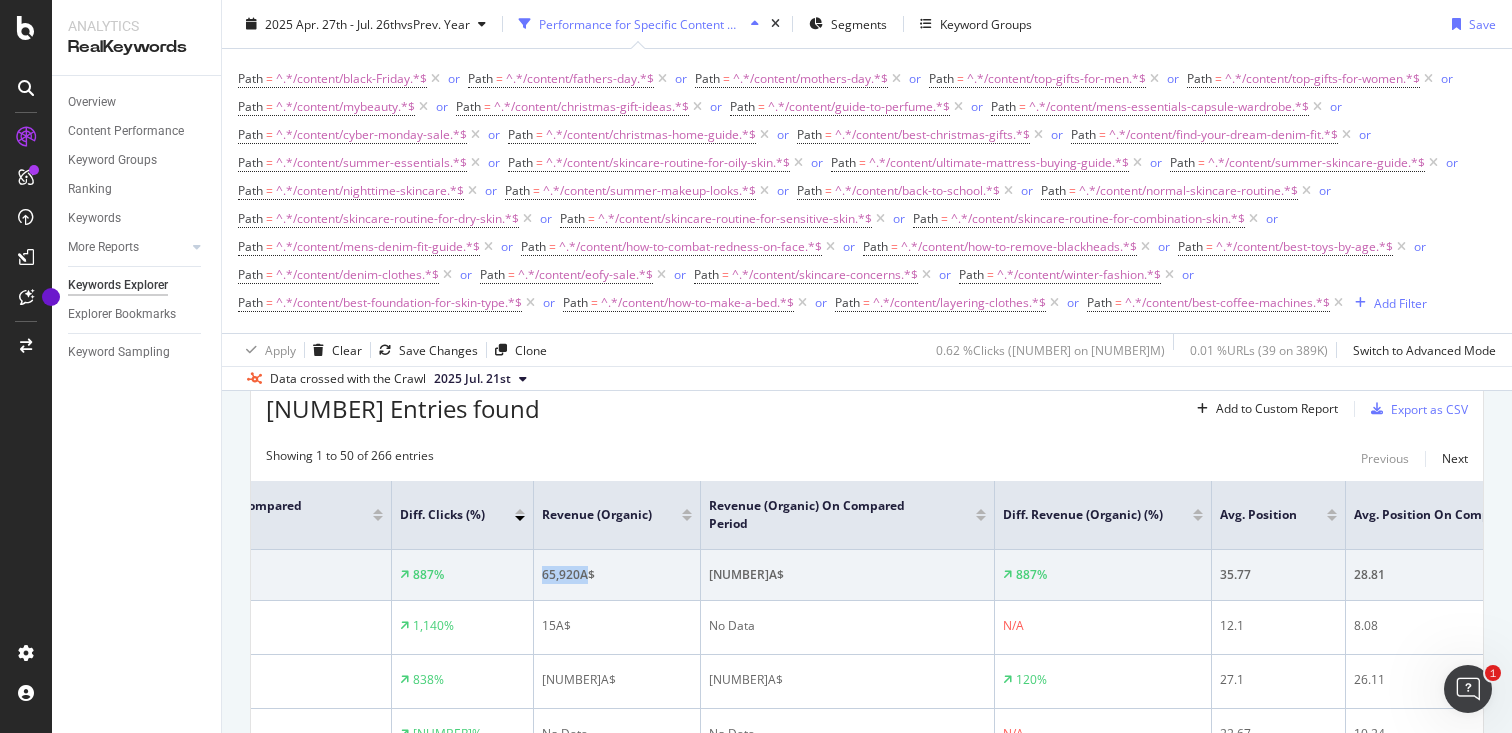 copy on "[NUMBER]A" 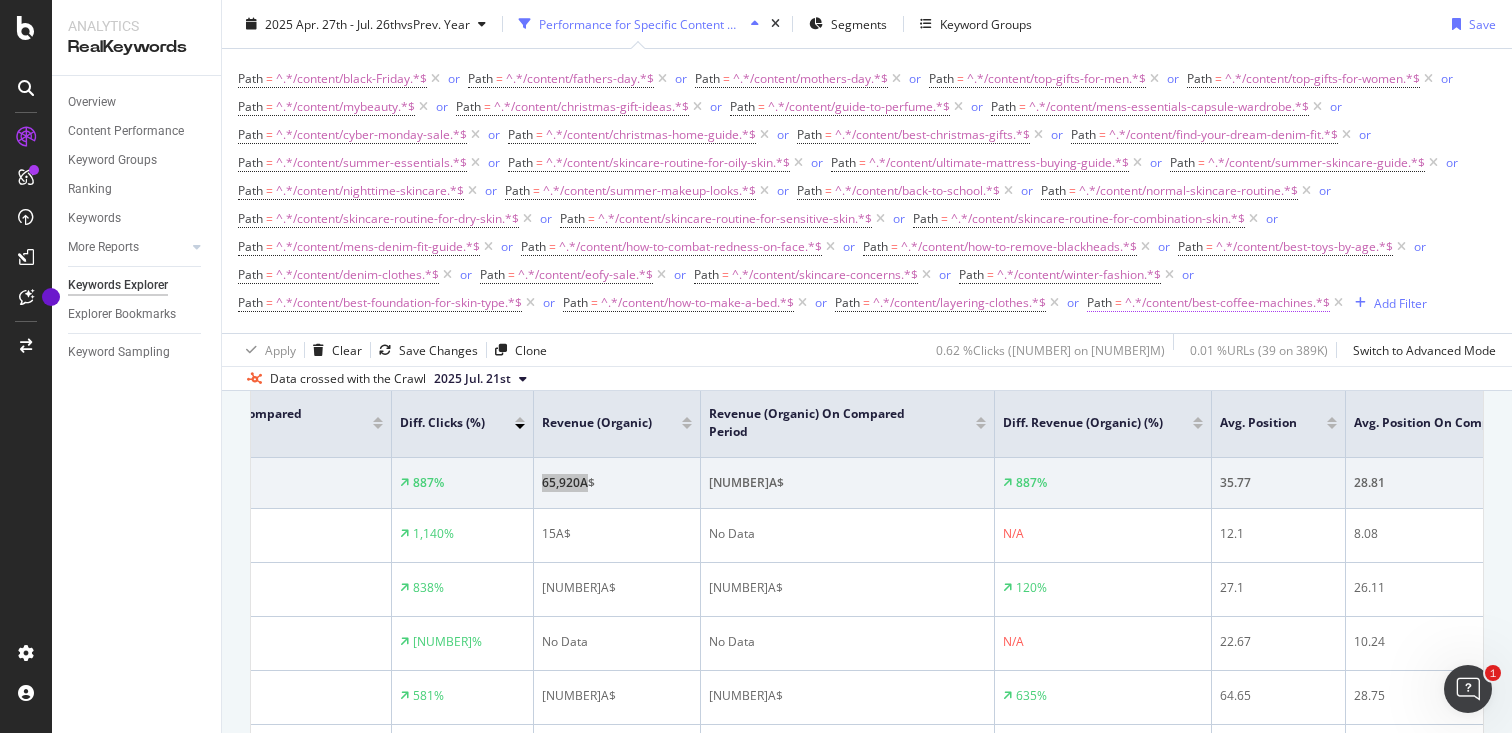 scroll, scrollTop: 697, scrollLeft: 0, axis: vertical 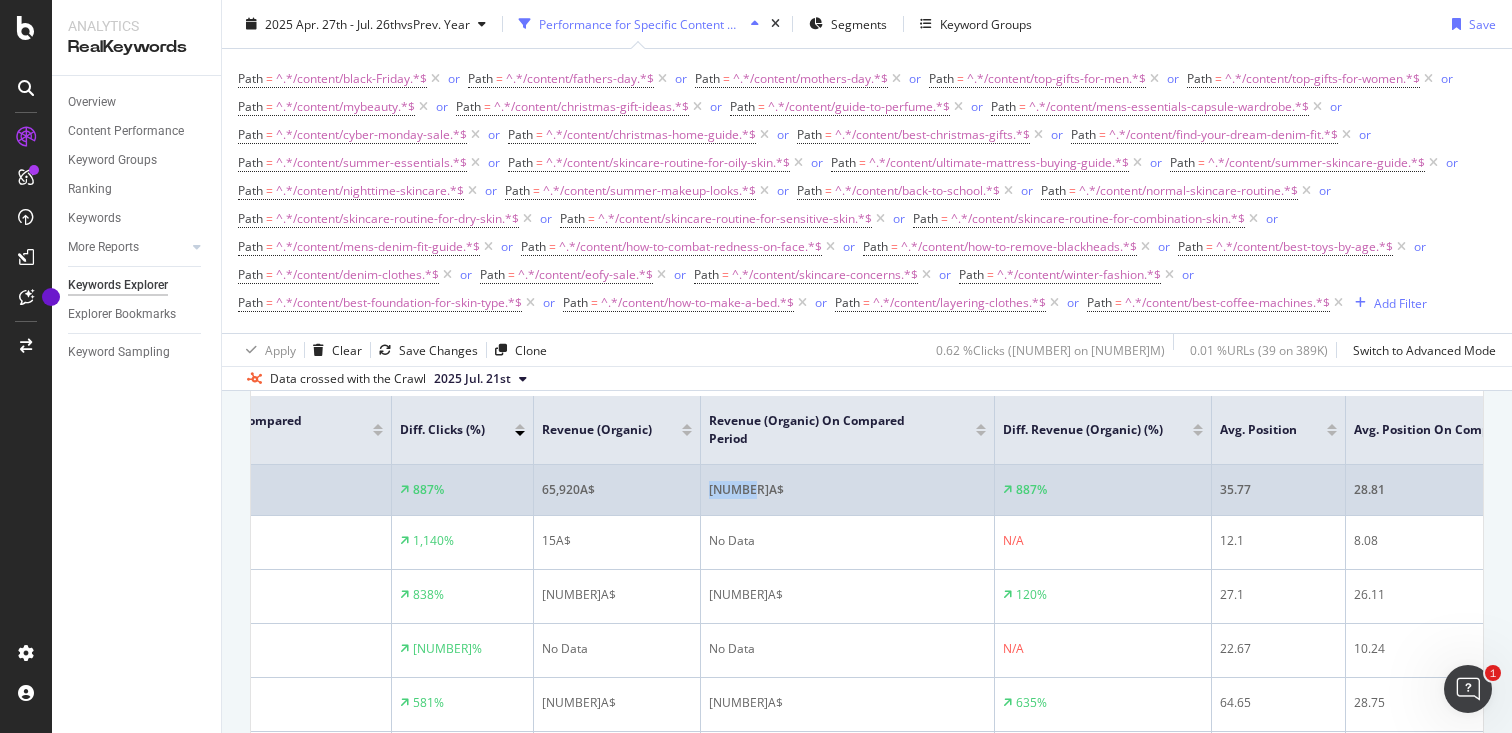 drag, startPoint x: 711, startPoint y: 493, endPoint x: 746, endPoint y: 493, distance: 35 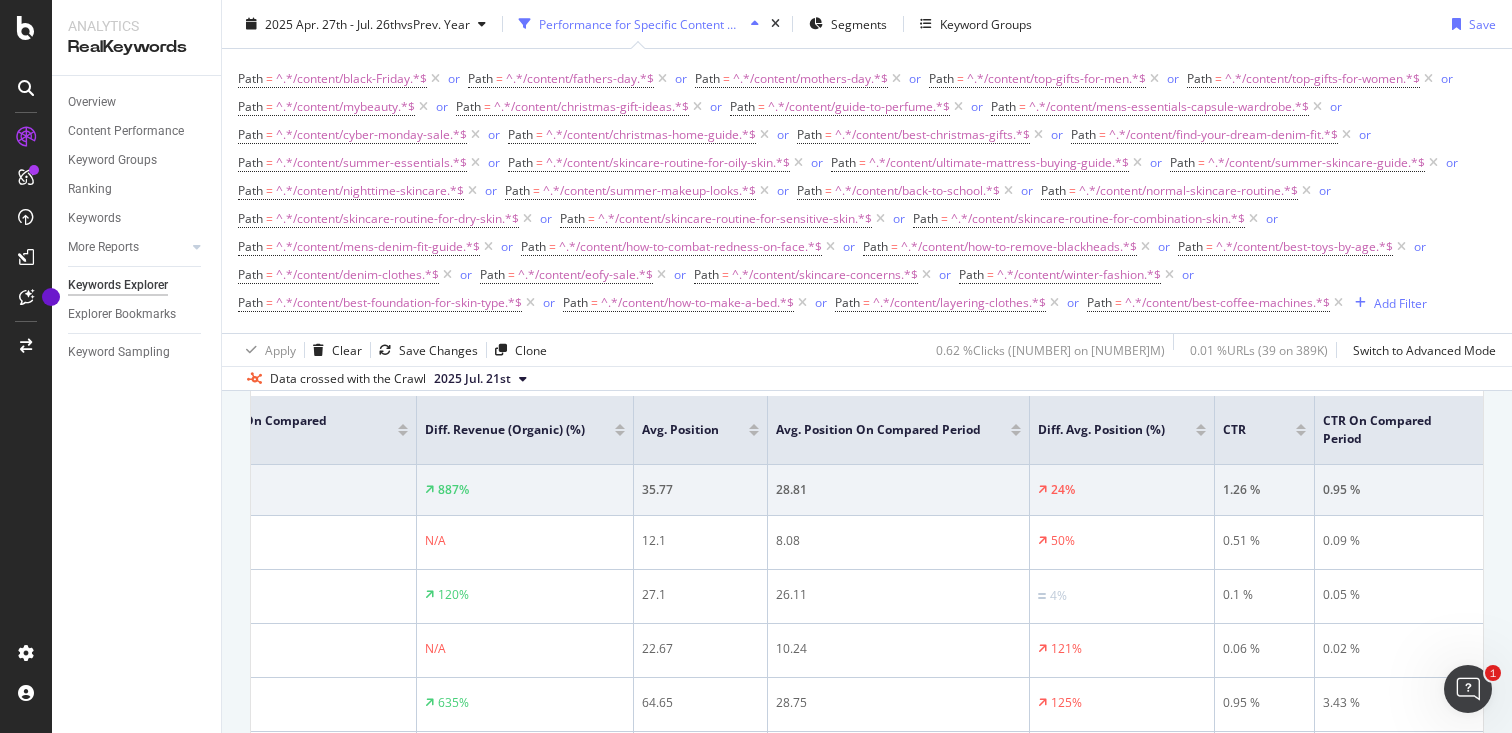 scroll, scrollTop: 0, scrollLeft: 1991, axis: horizontal 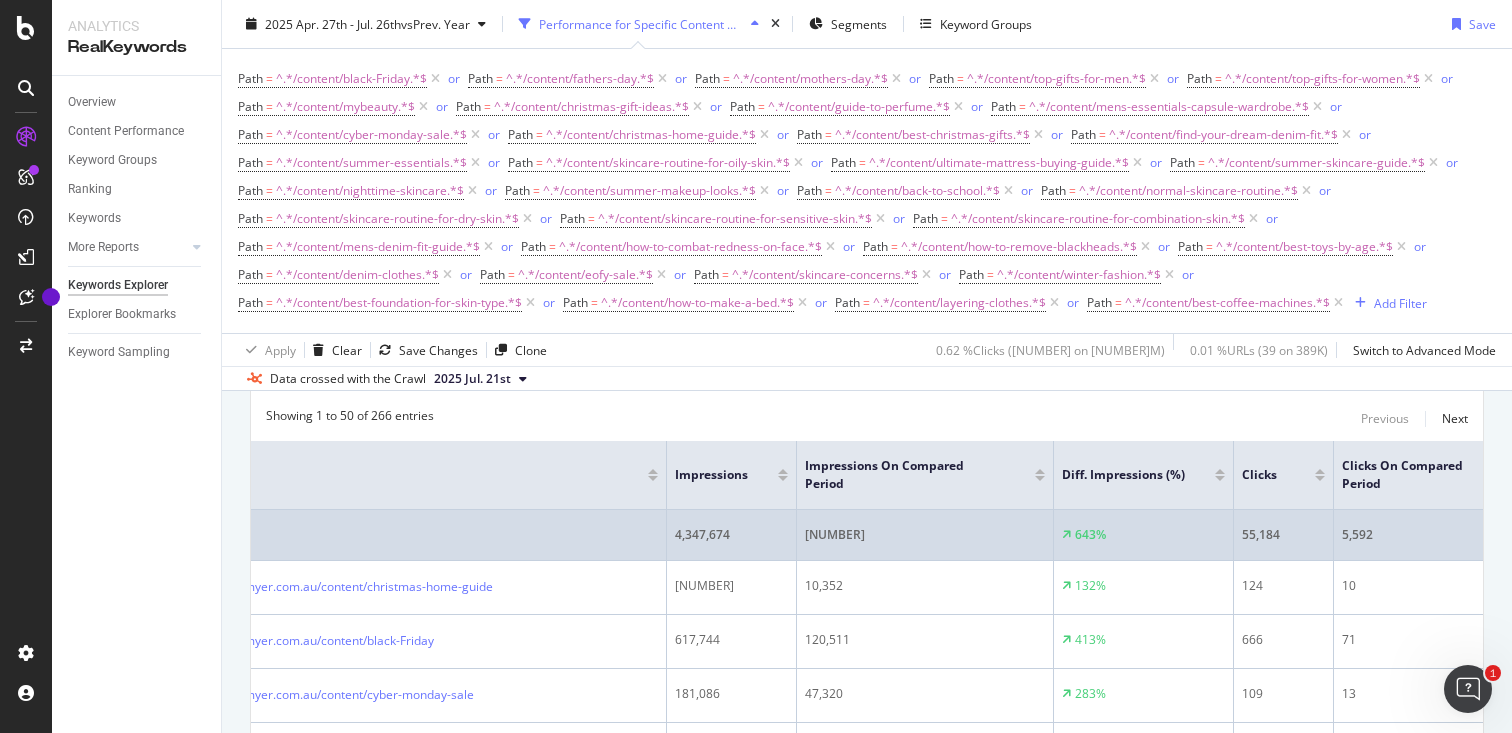 click on "[NUMBER]" at bounding box center [925, 535] 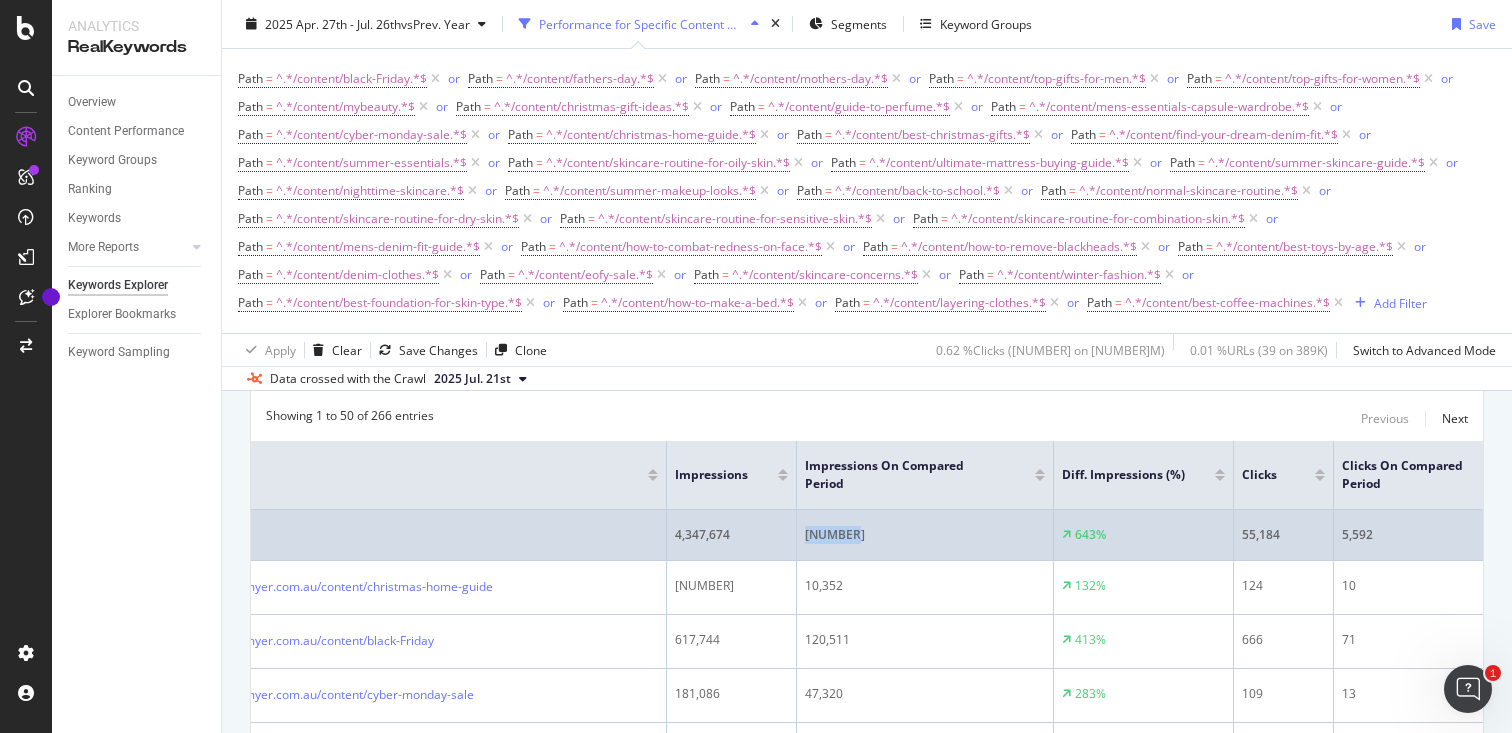 click on "[NUMBER]" at bounding box center [925, 535] 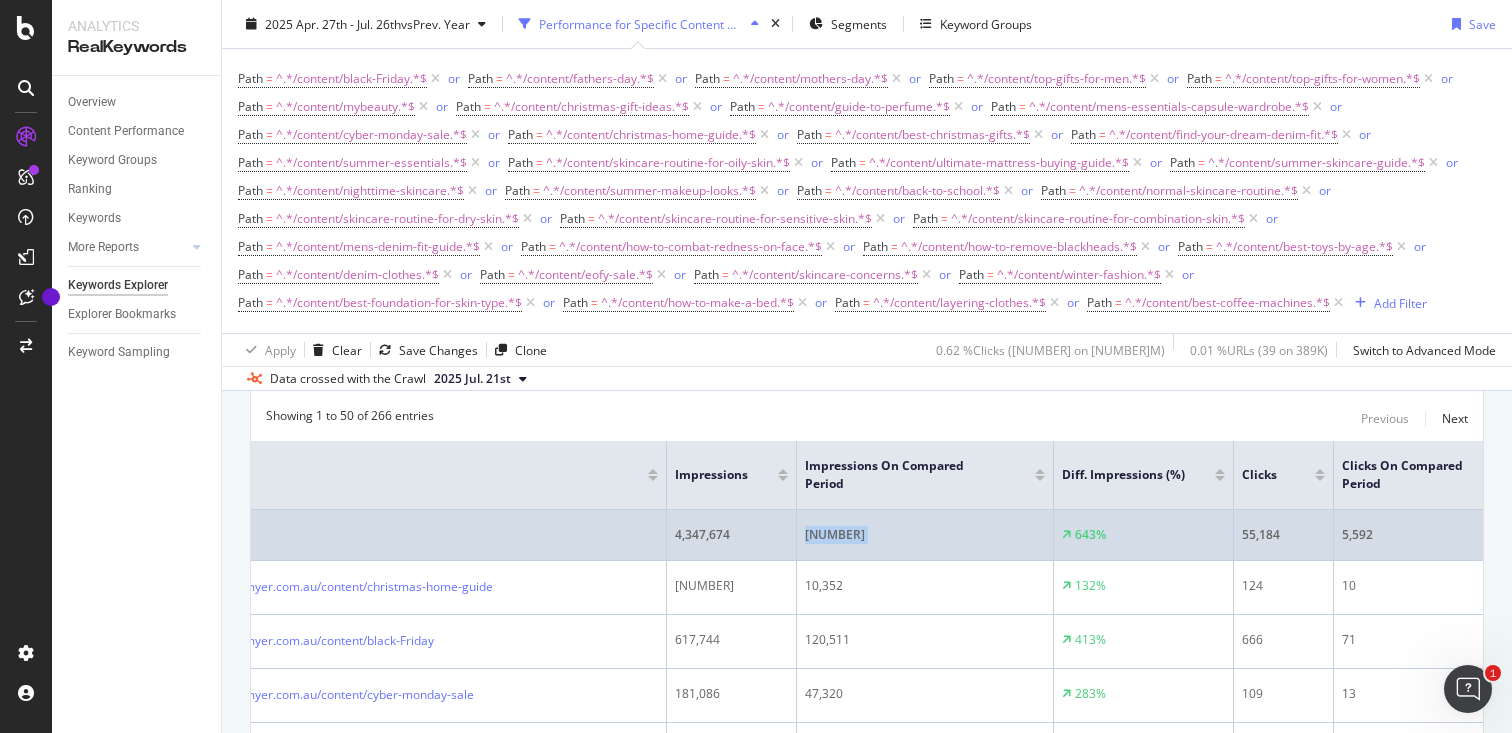 click on "[NUMBER]" at bounding box center [925, 535] 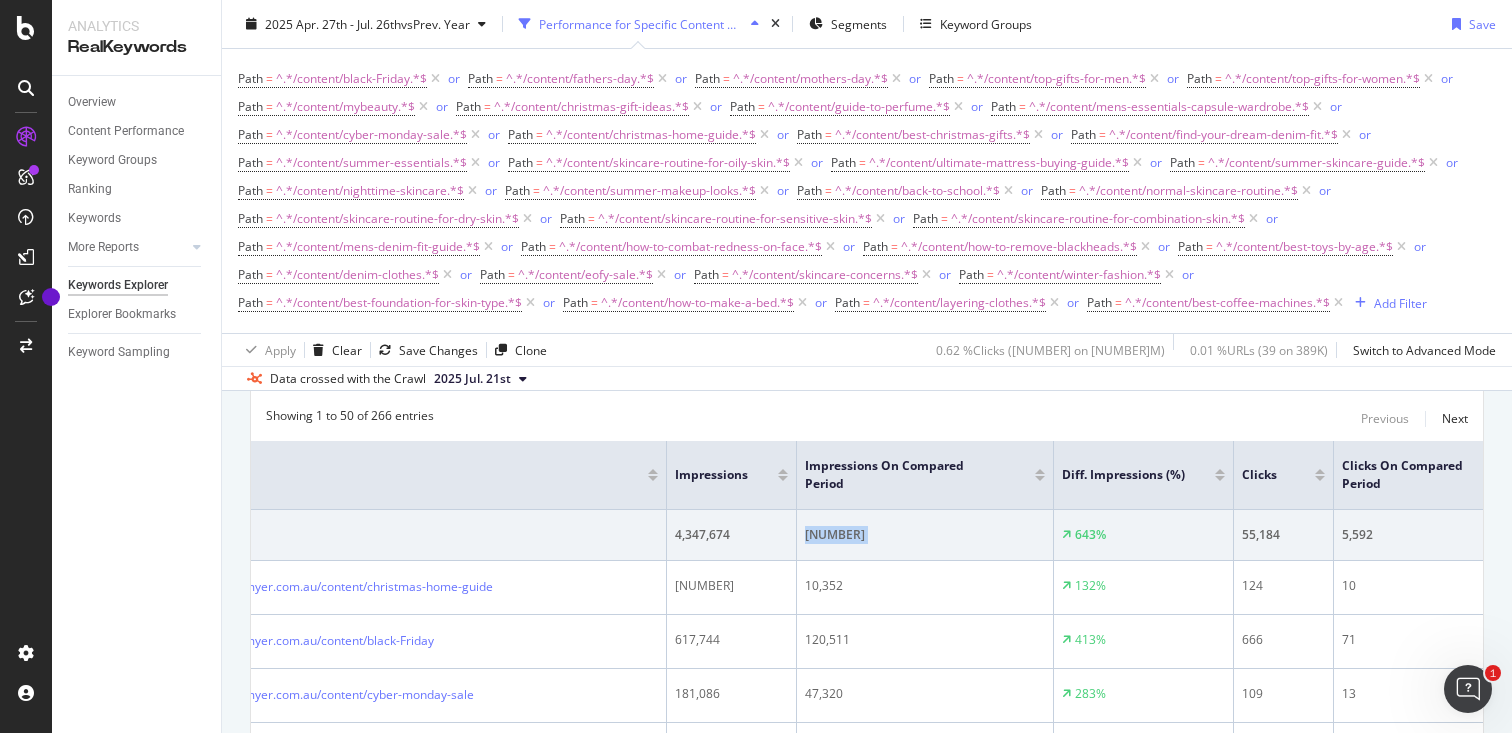 copy on "[NUMBER]" 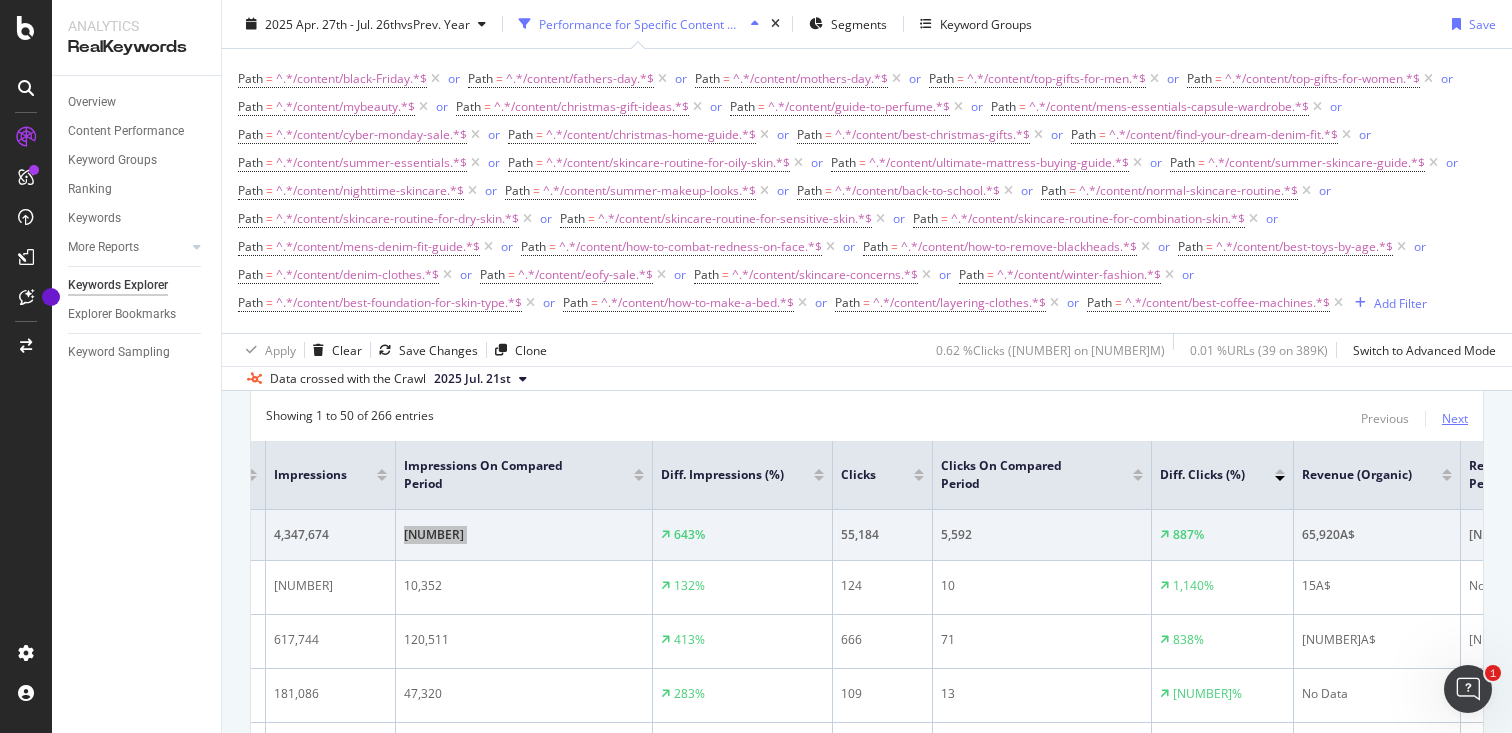 scroll, scrollTop: 0, scrollLeft: 512, axis: horizontal 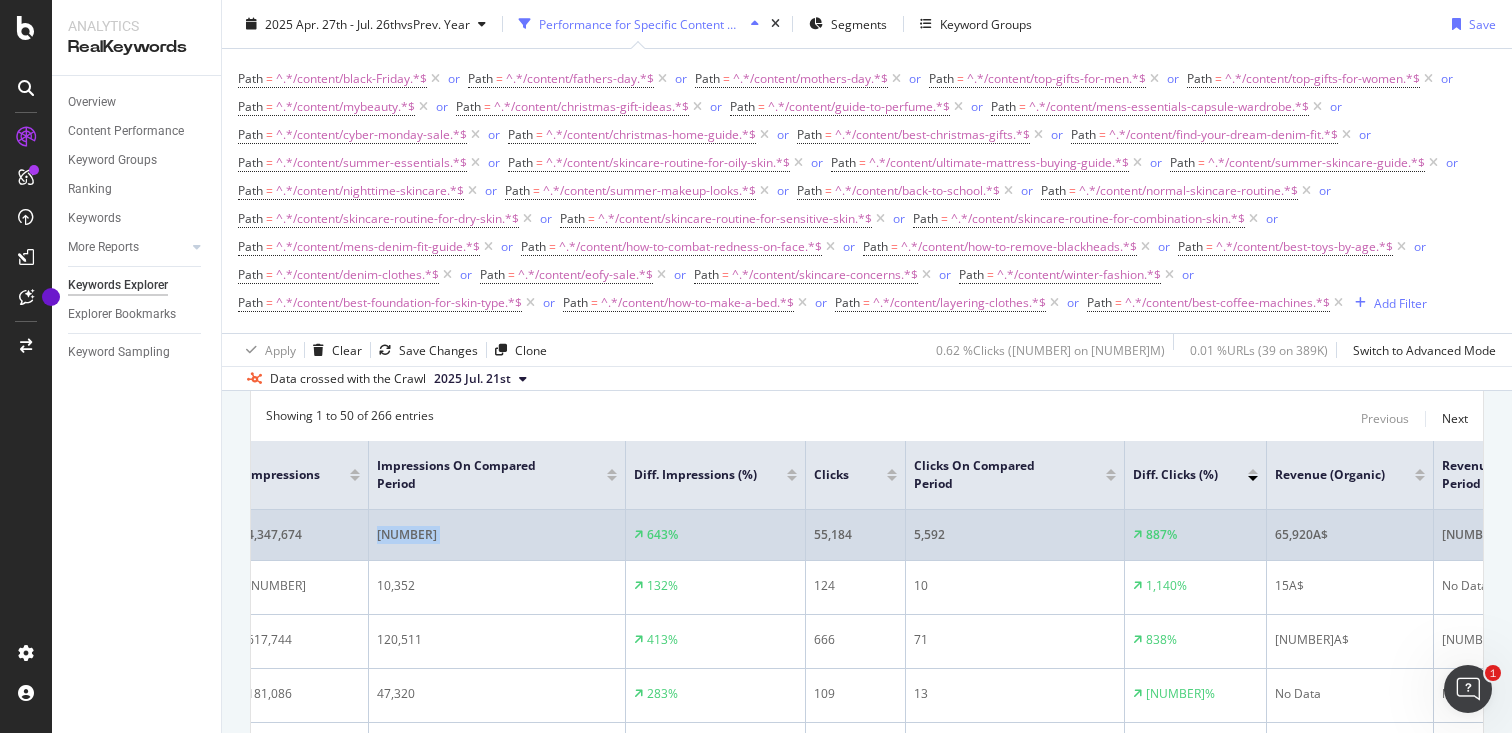 click on "55,184" at bounding box center (855, 535) 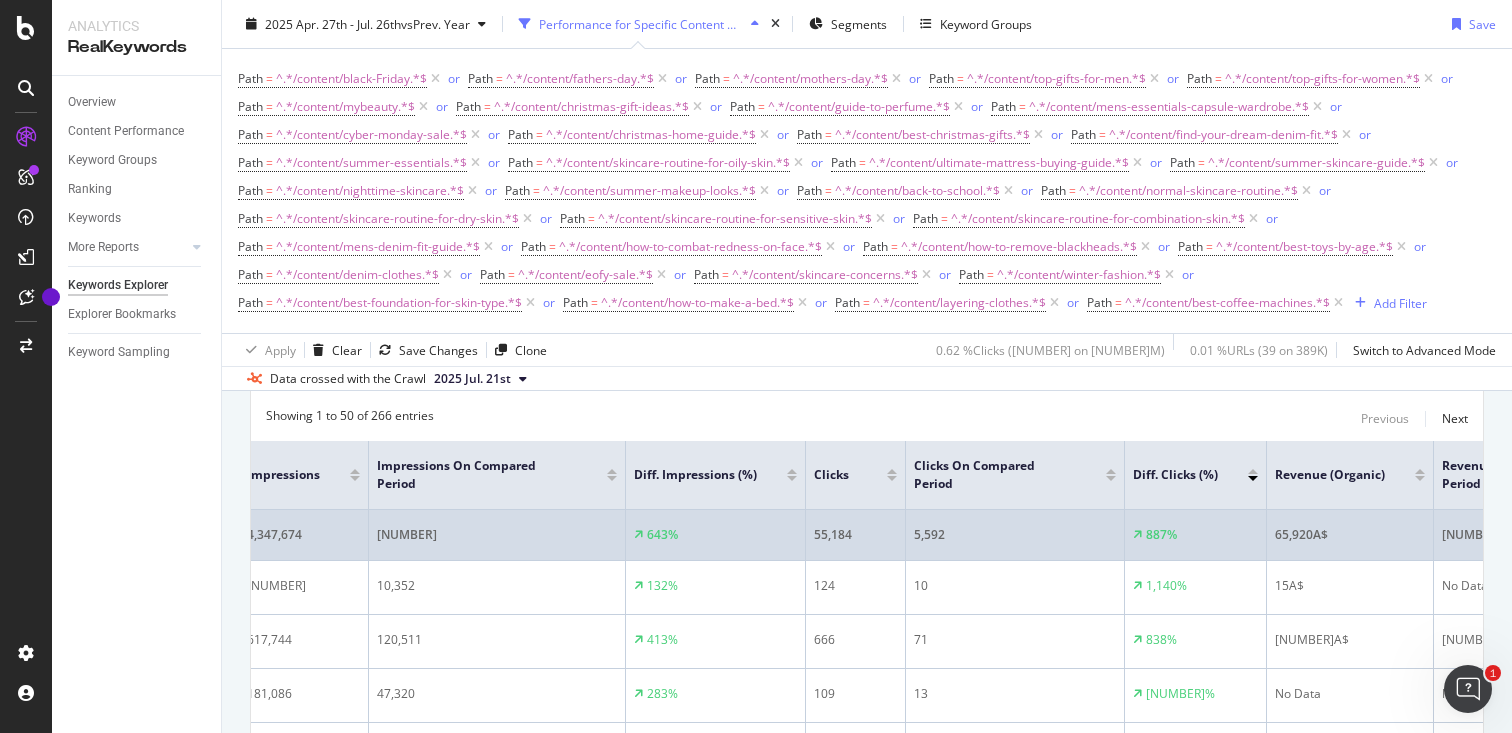click on "55,184" at bounding box center [855, 535] 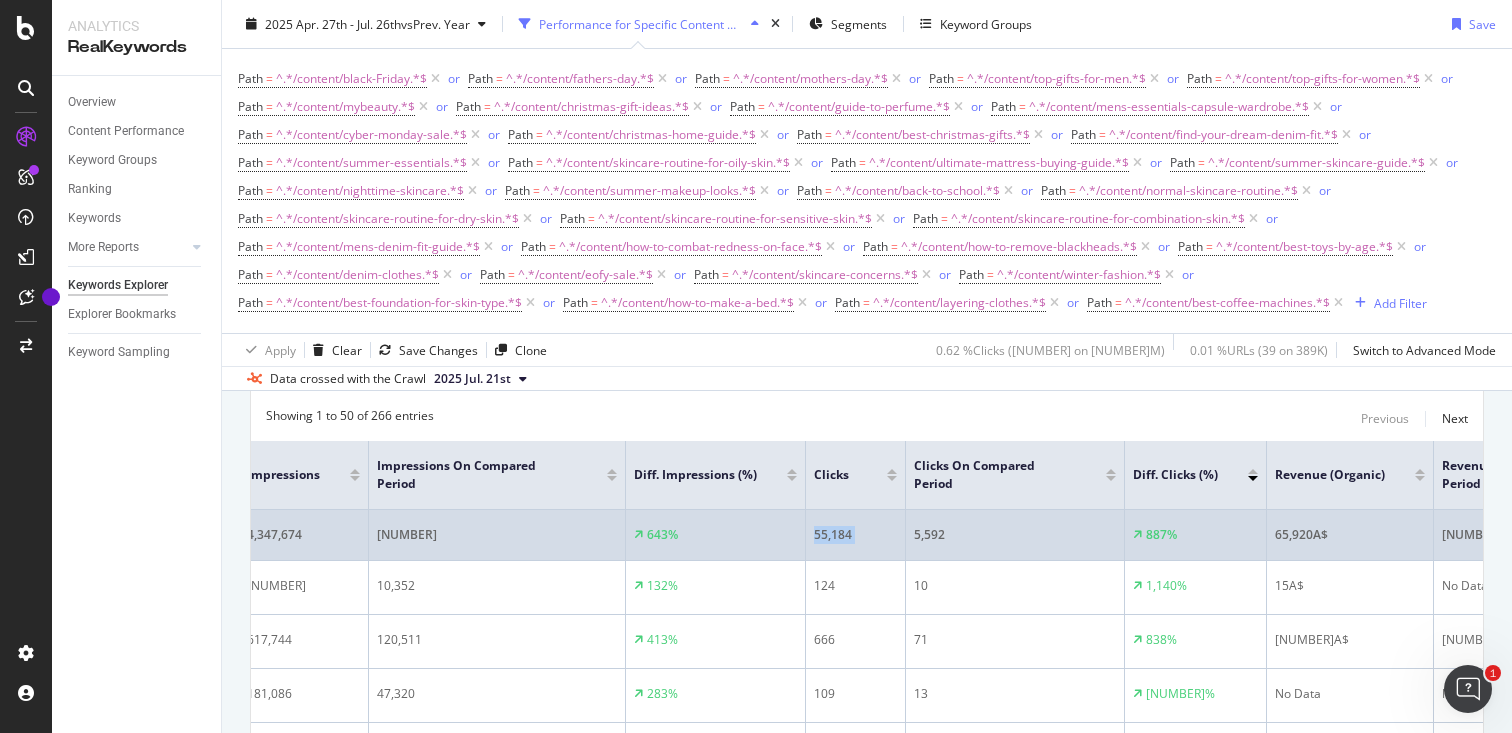 click on "55,184" at bounding box center (855, 535) 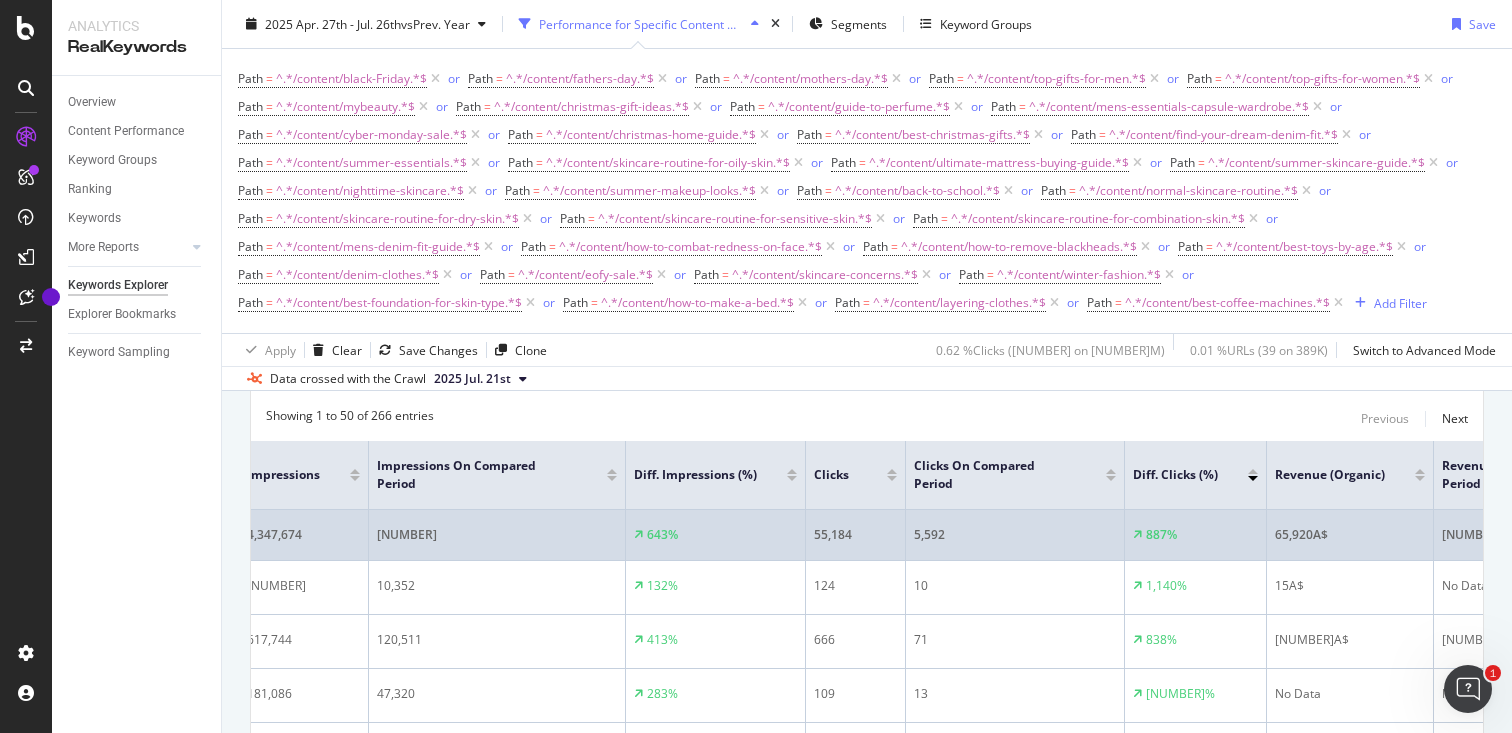 click on "5,592" at bounding box center [1015, 535] 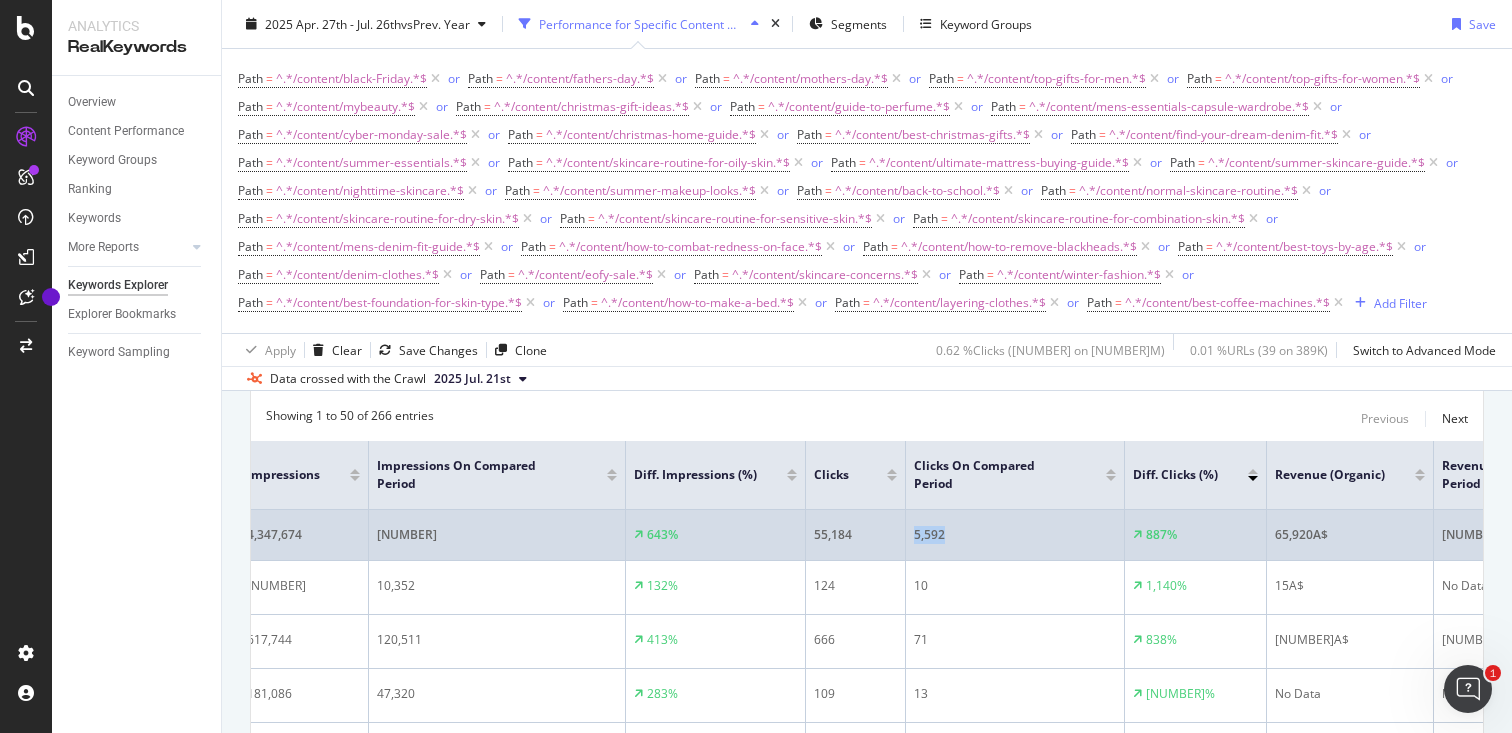 click on "5,592" at bounding box center (1015, 535) 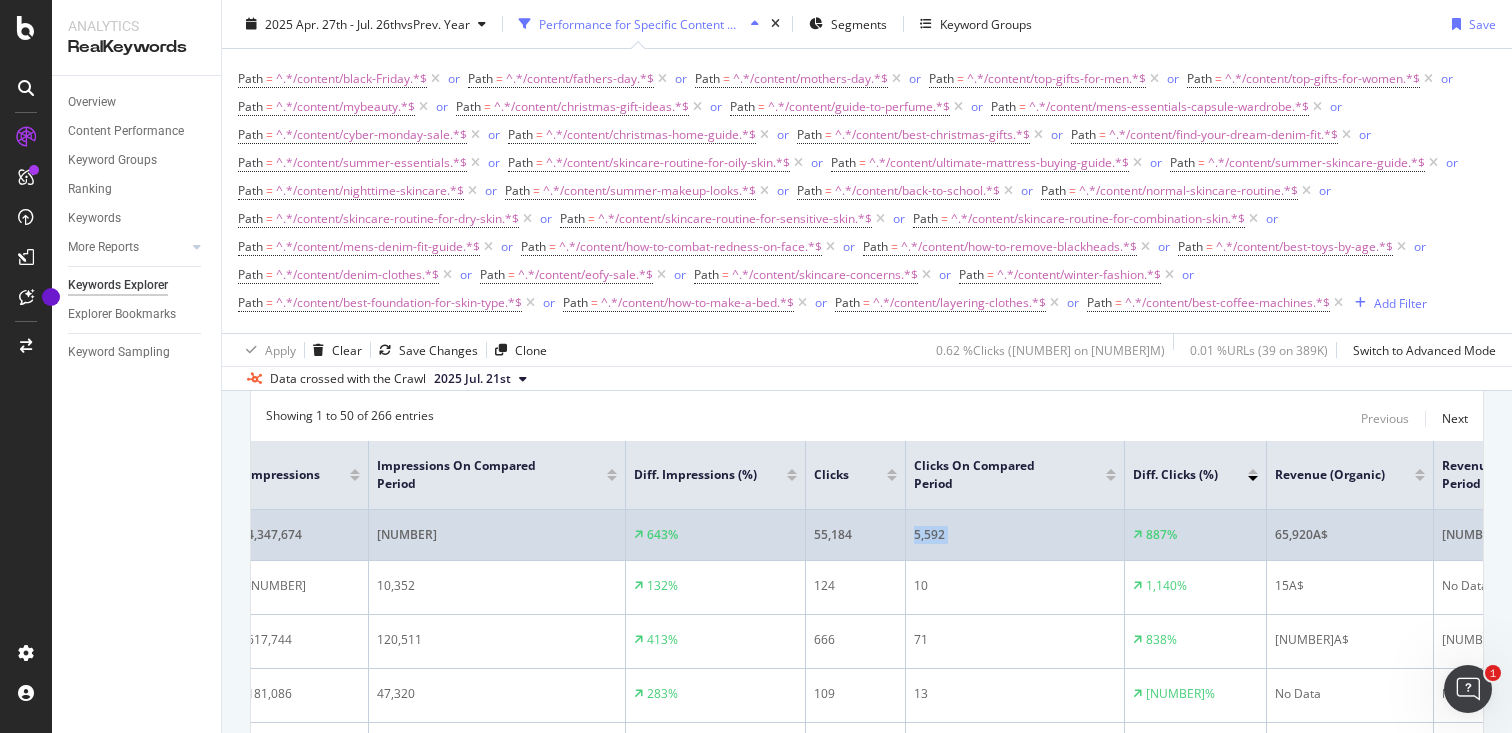 click on "5,592" at bounding box center [1015, 535] 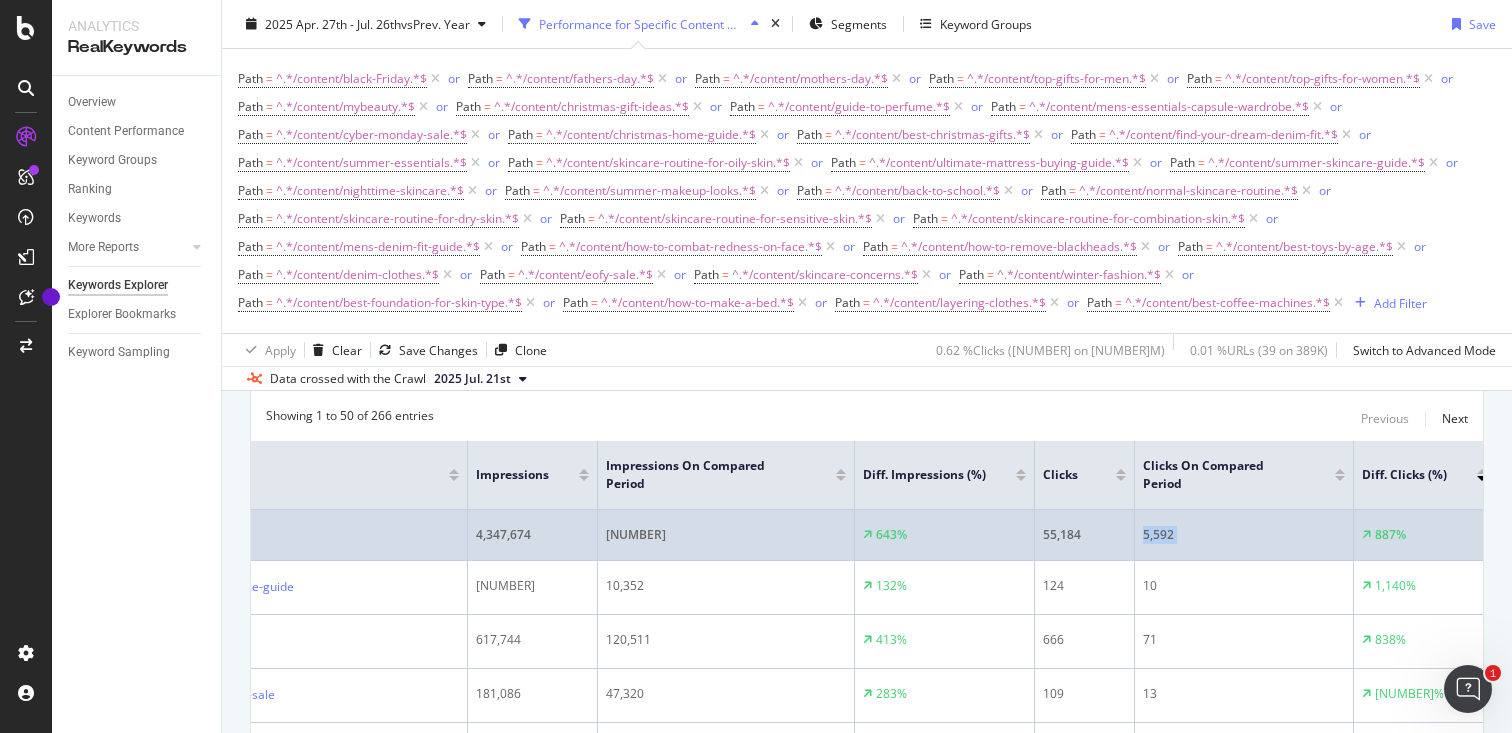 scroll, scrollTop: 0, scrollLeft: 0, axis: both 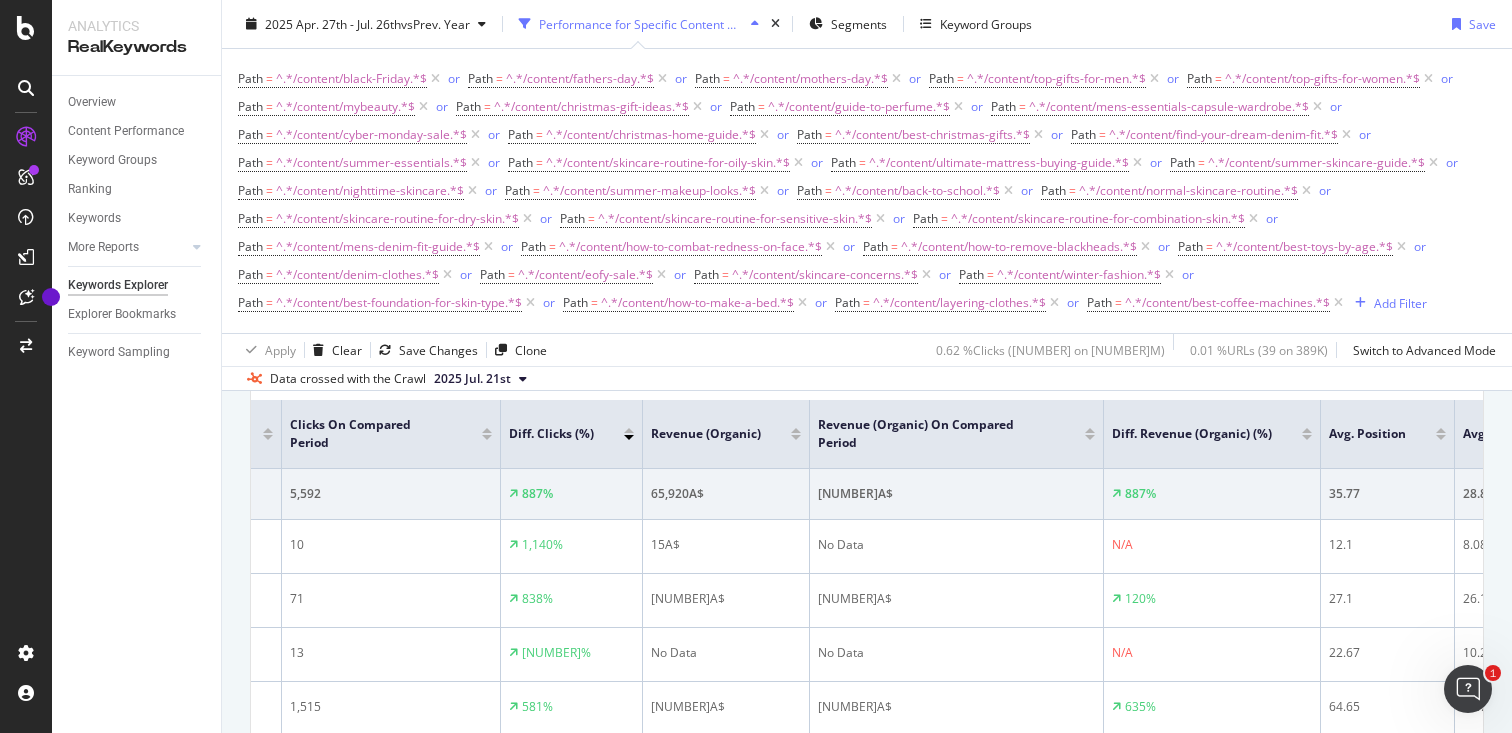 click at bounding box center [1090, 437] 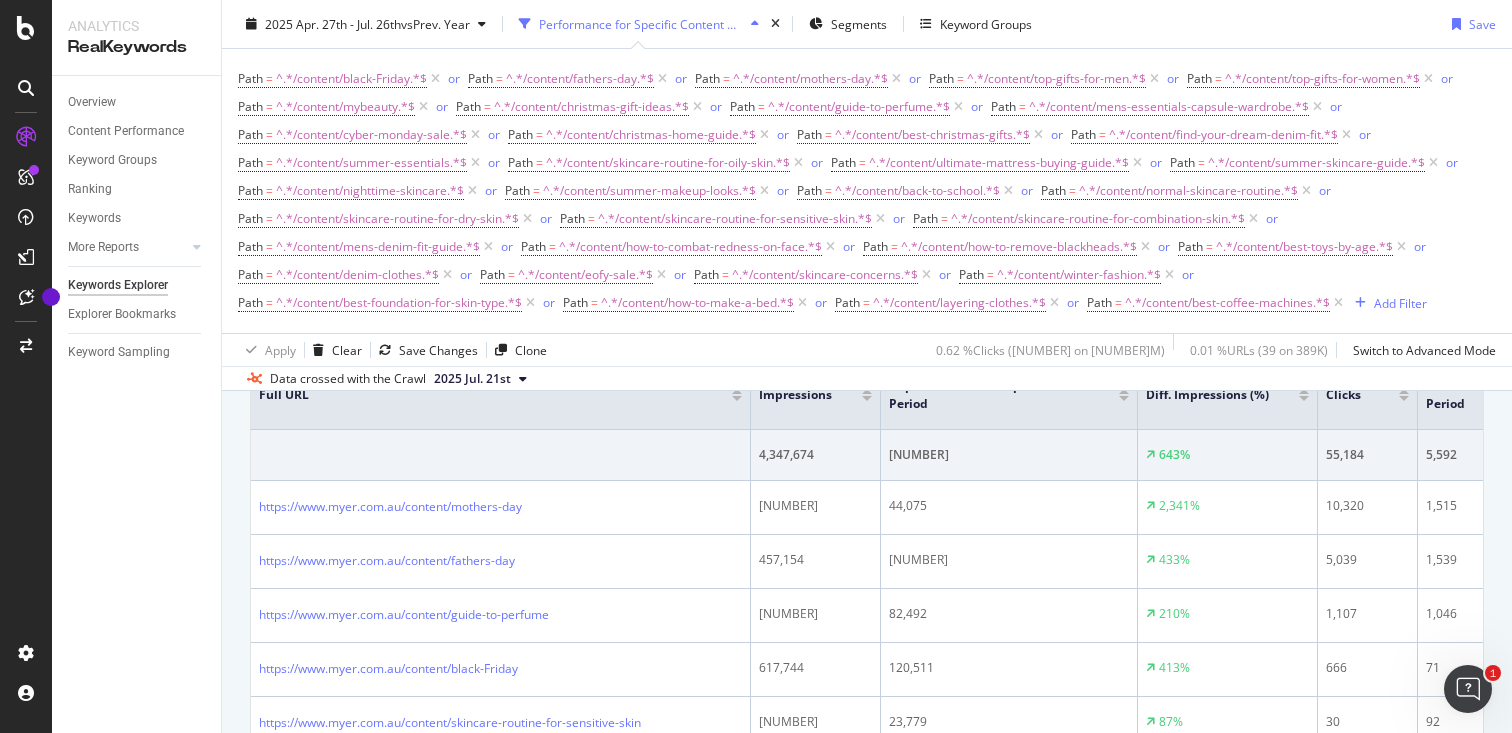 scroll, scrollTop: 736, scrollLeft: 0, axis: vertical 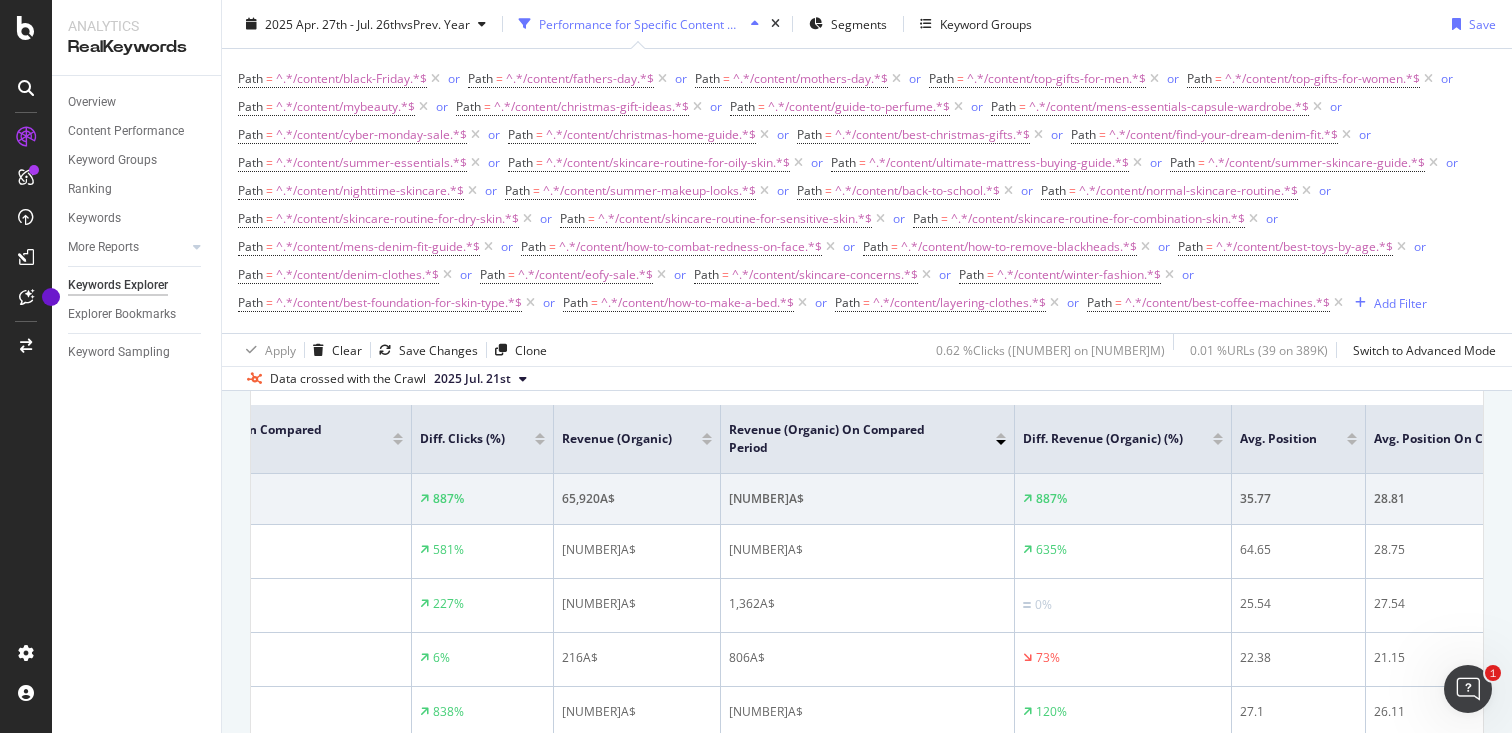 click at bounding box center (707, 442) 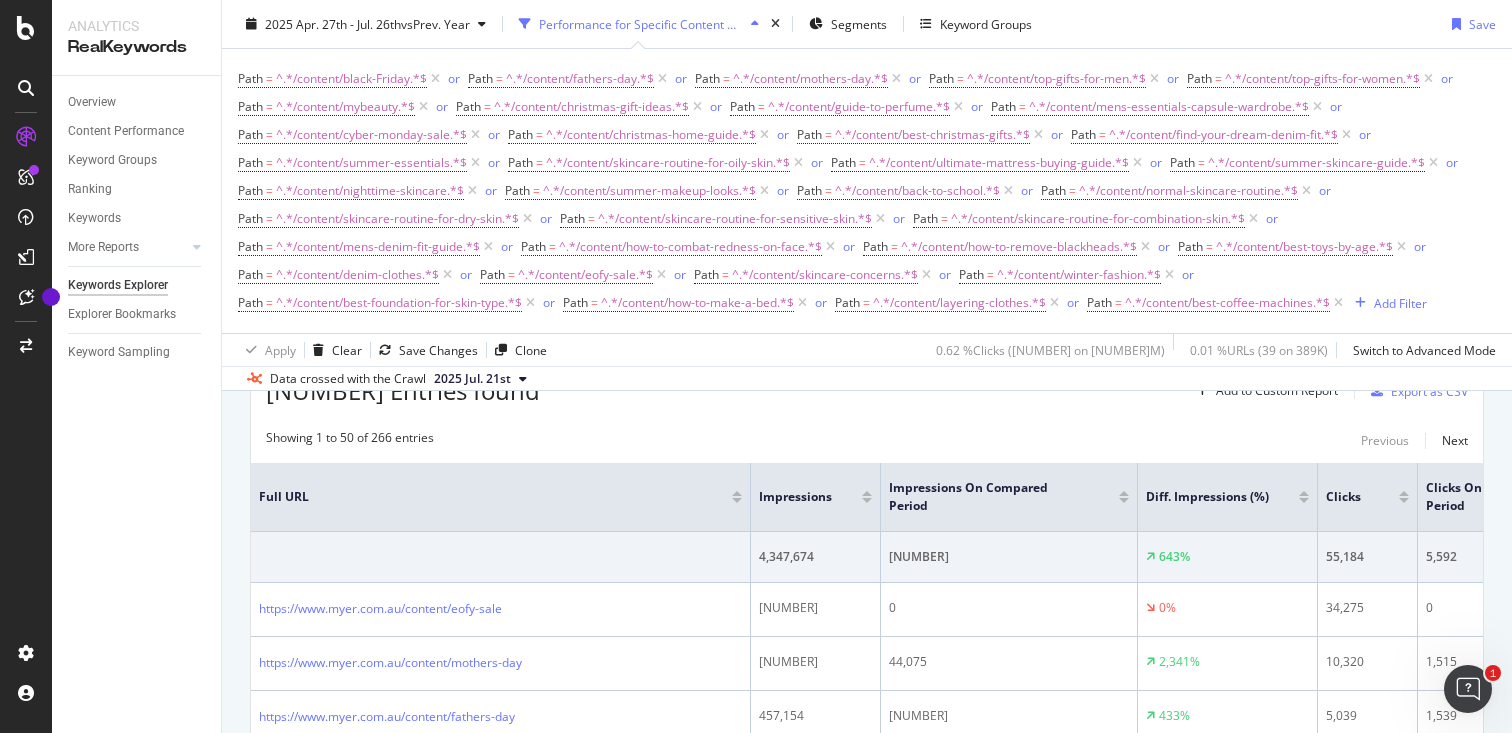 scroll, scrollTop: 688, scrollLeft: 0, axis: vertical 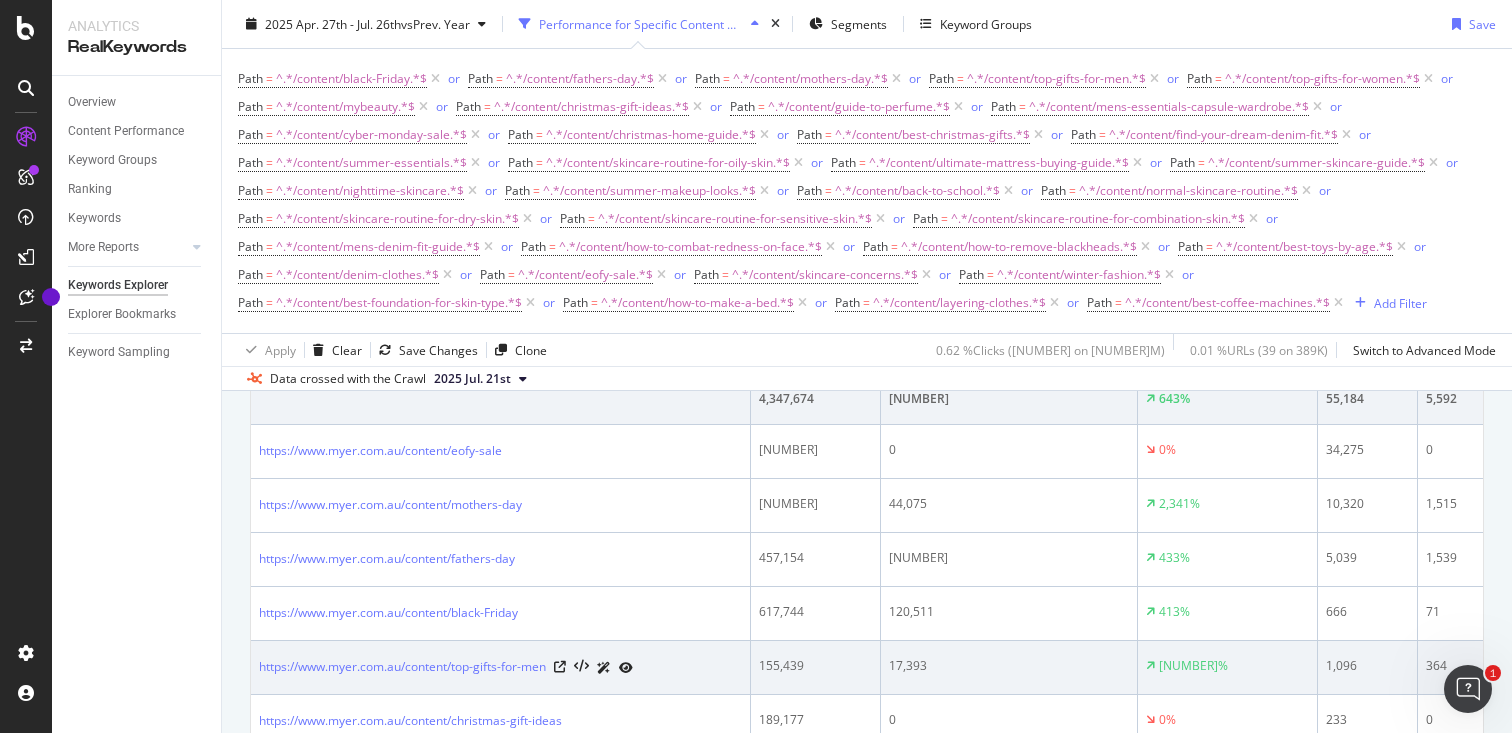 click on "1,096" at bounding box center (1368, 668) 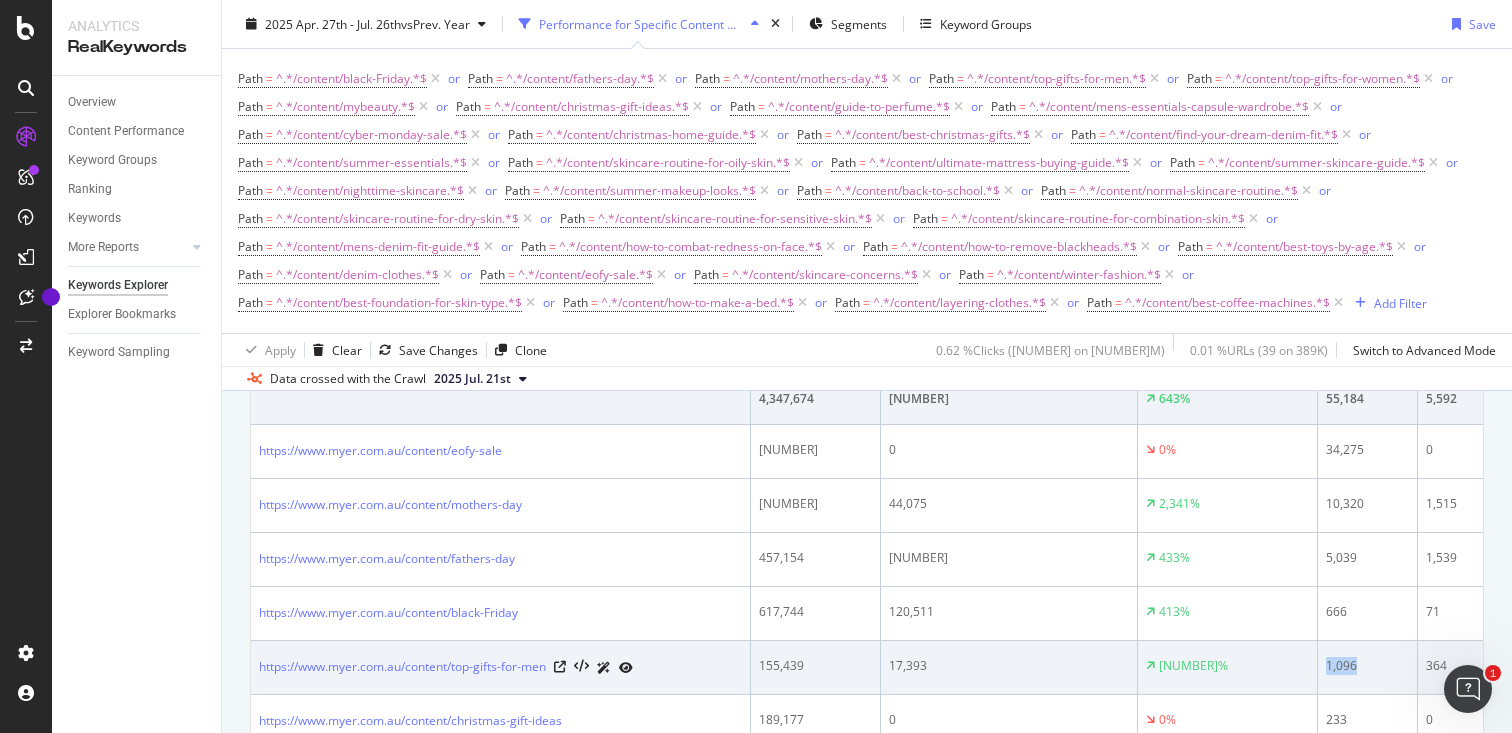 click on "1,096" at bounding box center [1368, 668] 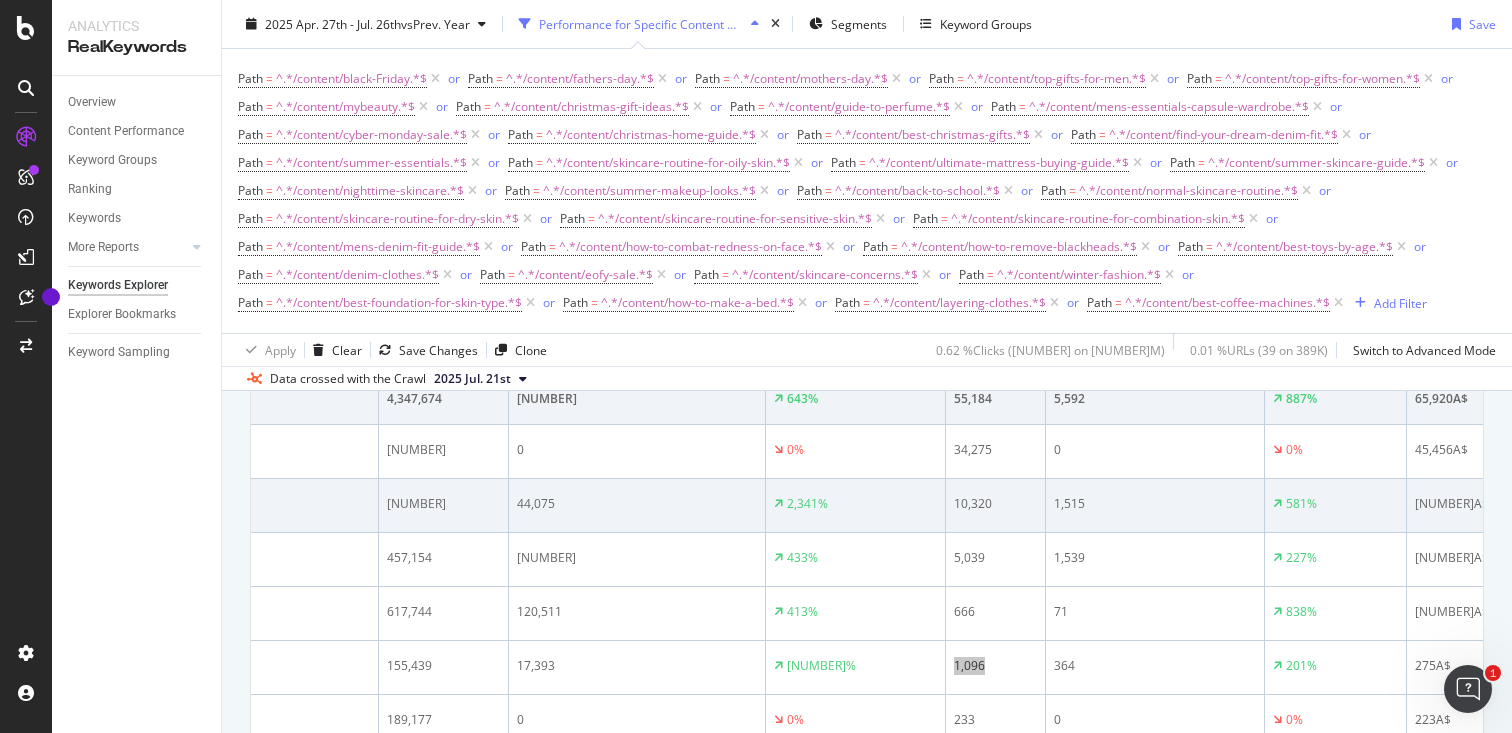 scroll, scrollTop: 0, scrollLeft: 405, axis: horizontal 